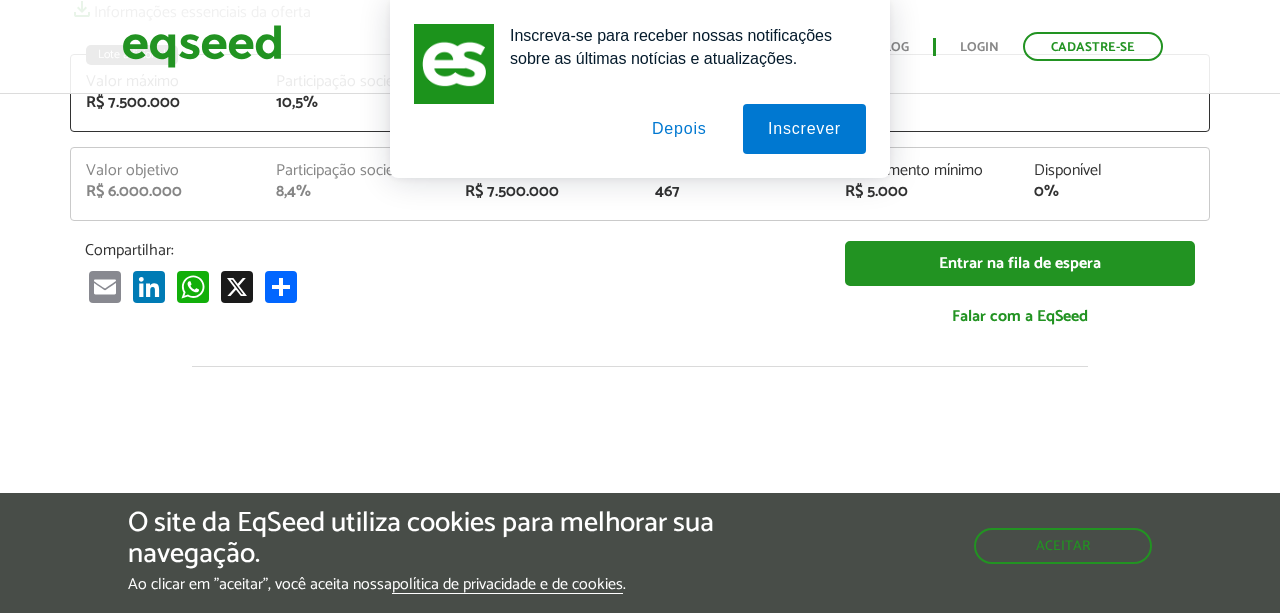 scroll, scrollTop: 416, scrollLeft: 0, axis: vertical 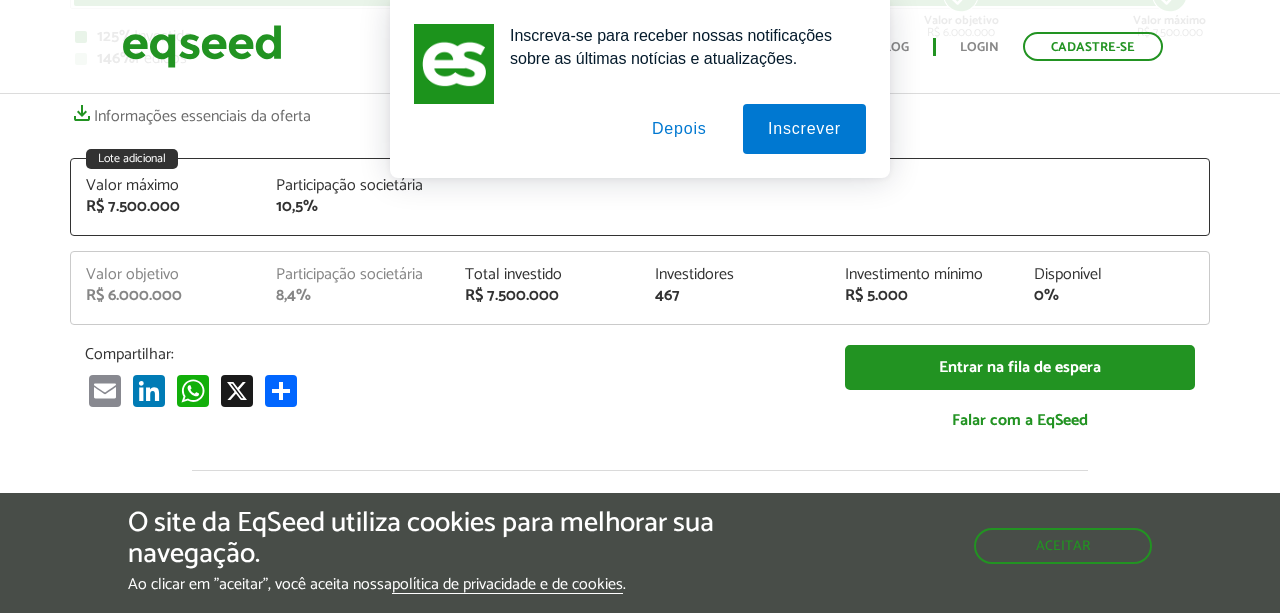 click on "Depois" at bounding box center (679, 129) 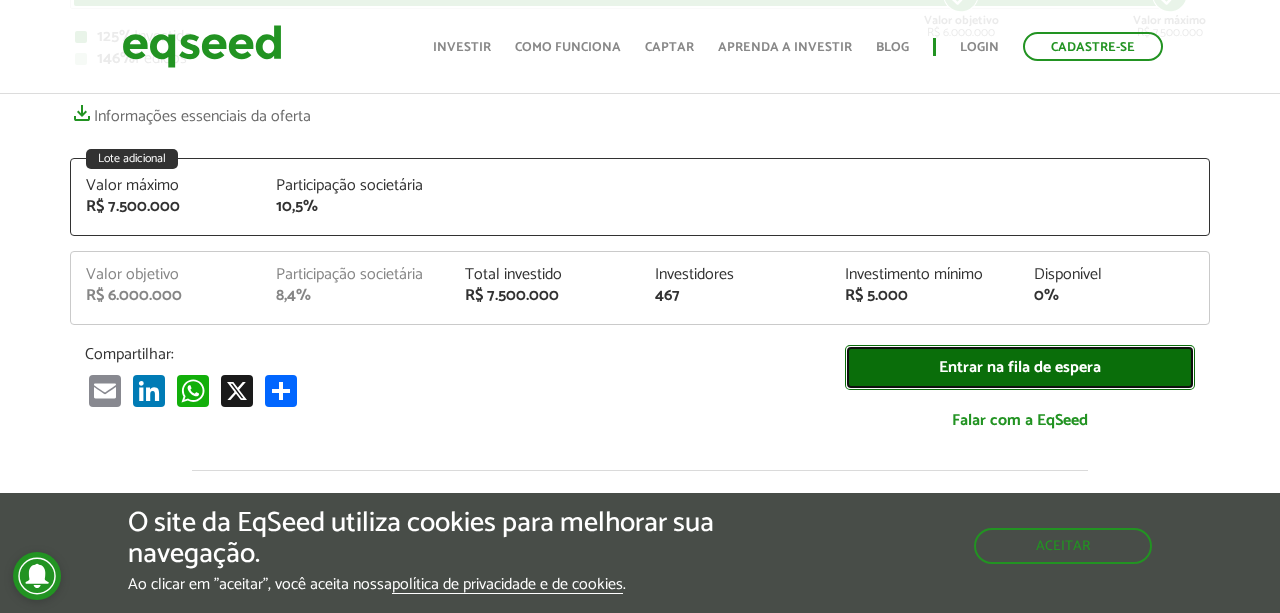 click on "Entrar na fila de espera" at bounding box center (1020, 367) 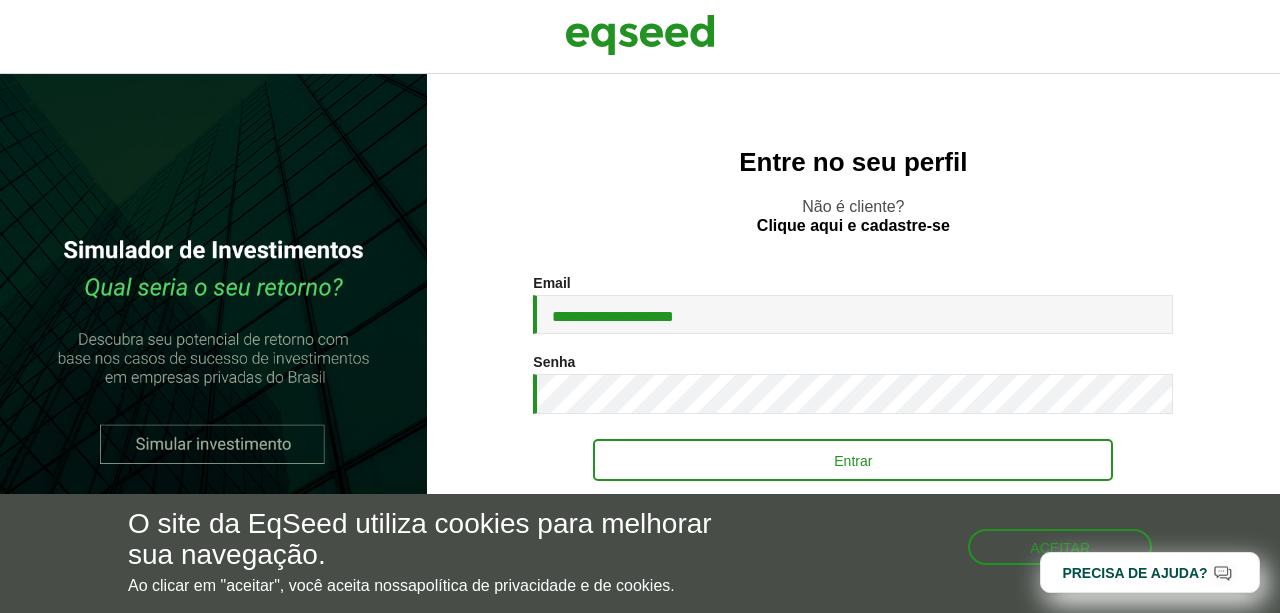 scroll, scrollTop: 0, scrollLeft: 0, axis: both 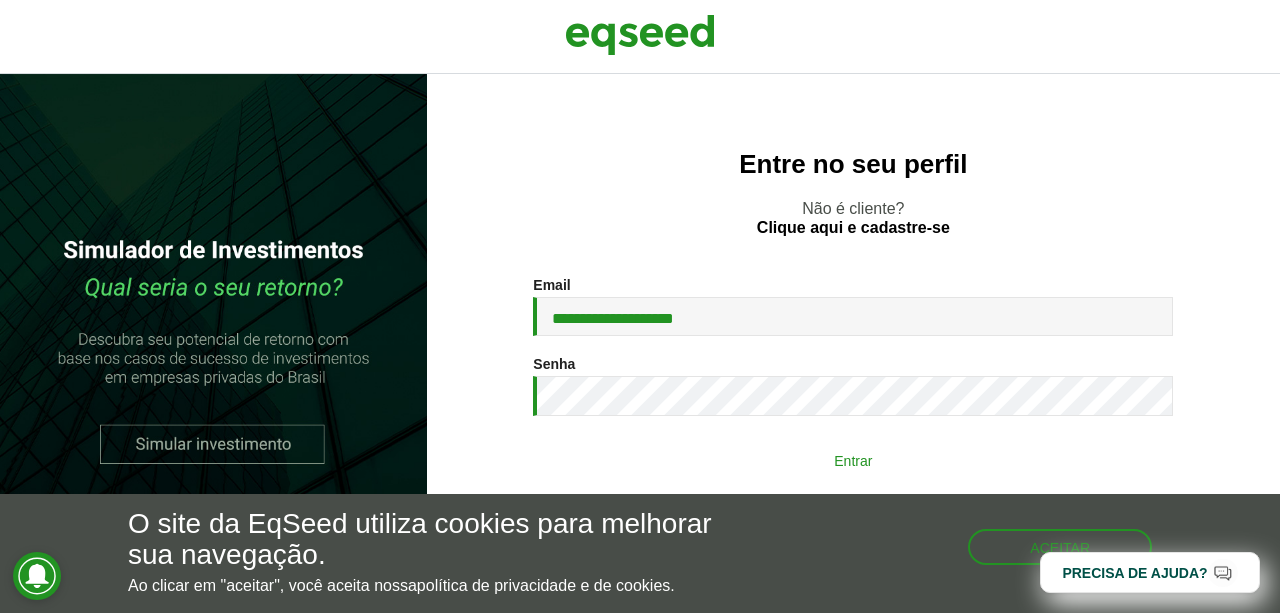 click on "Entrar" at bounding box center (853, 460) 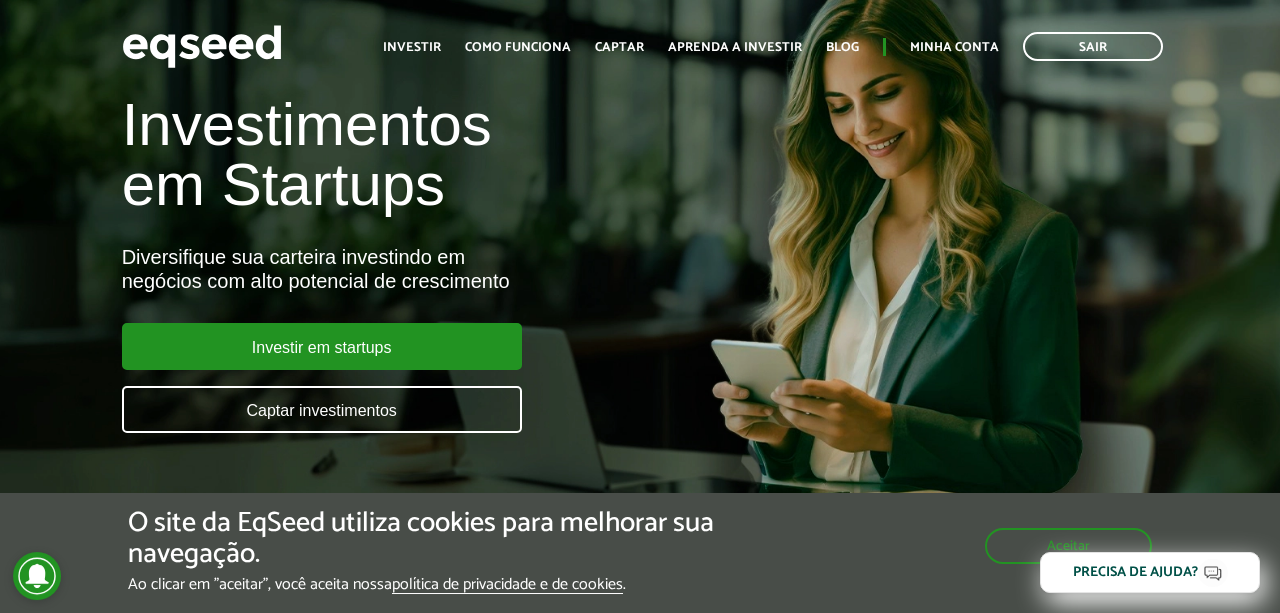 scroll, scrollTop: 104, scrollLeft: 0, axis: vertical 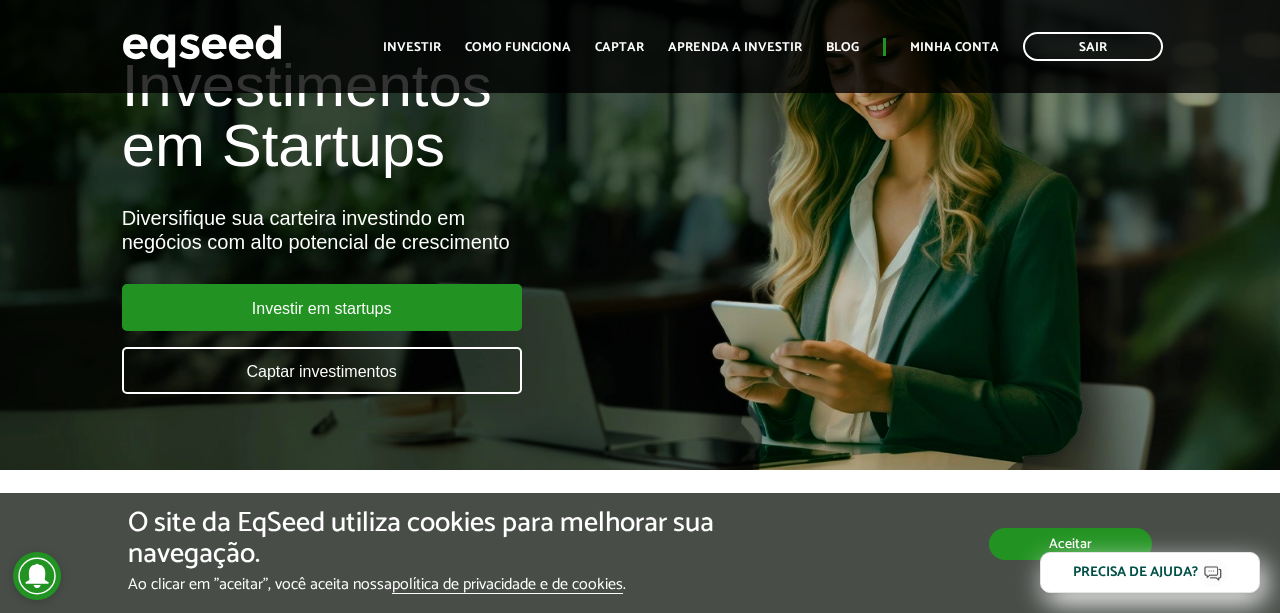 click on "Aceitar" at bounding box center [1070, 544] 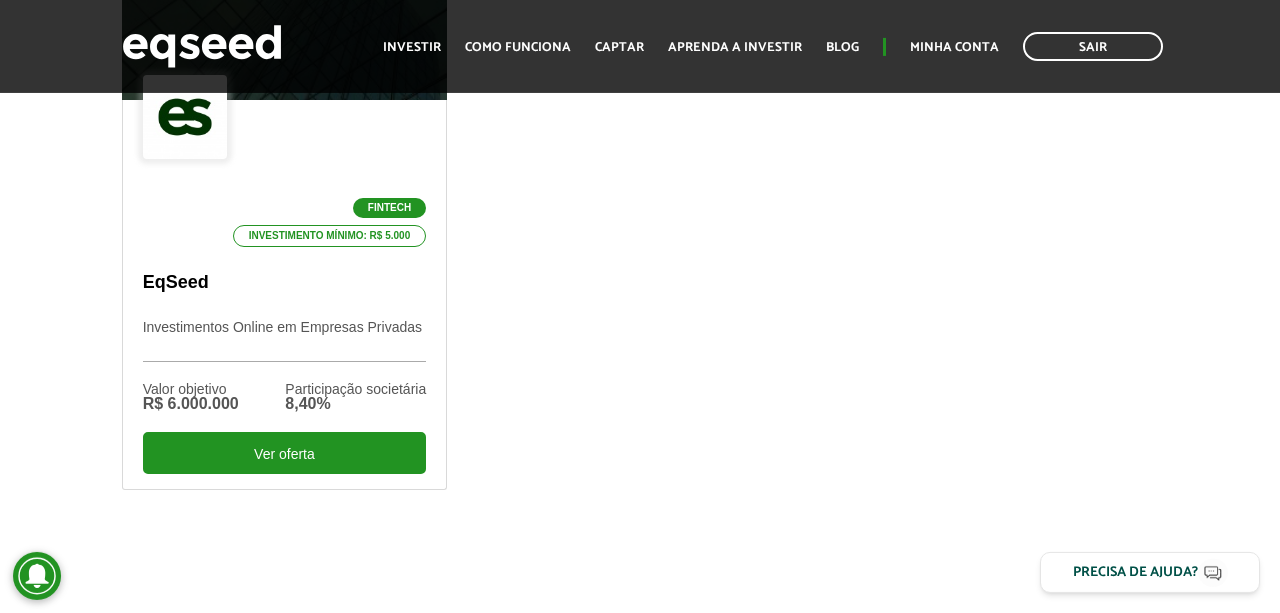scroll, scrollTop: 832, scrollLeft: 0, axis: vertical 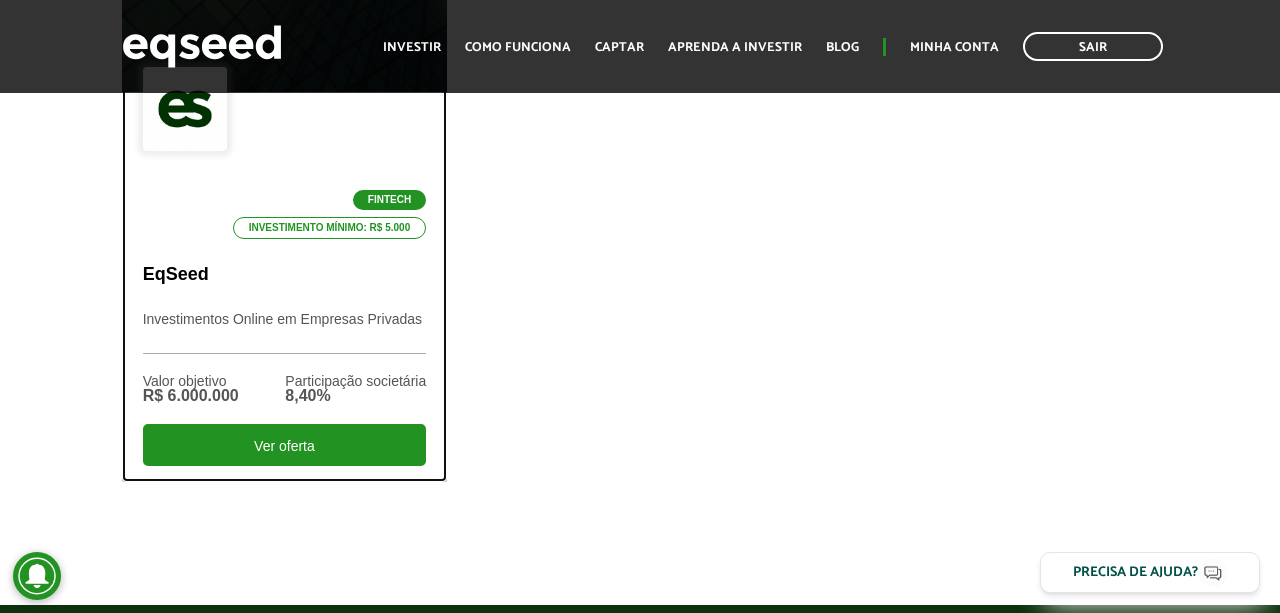 click on "Investimentos Online em Empresas Privadas" at bounding box center [285, 332] 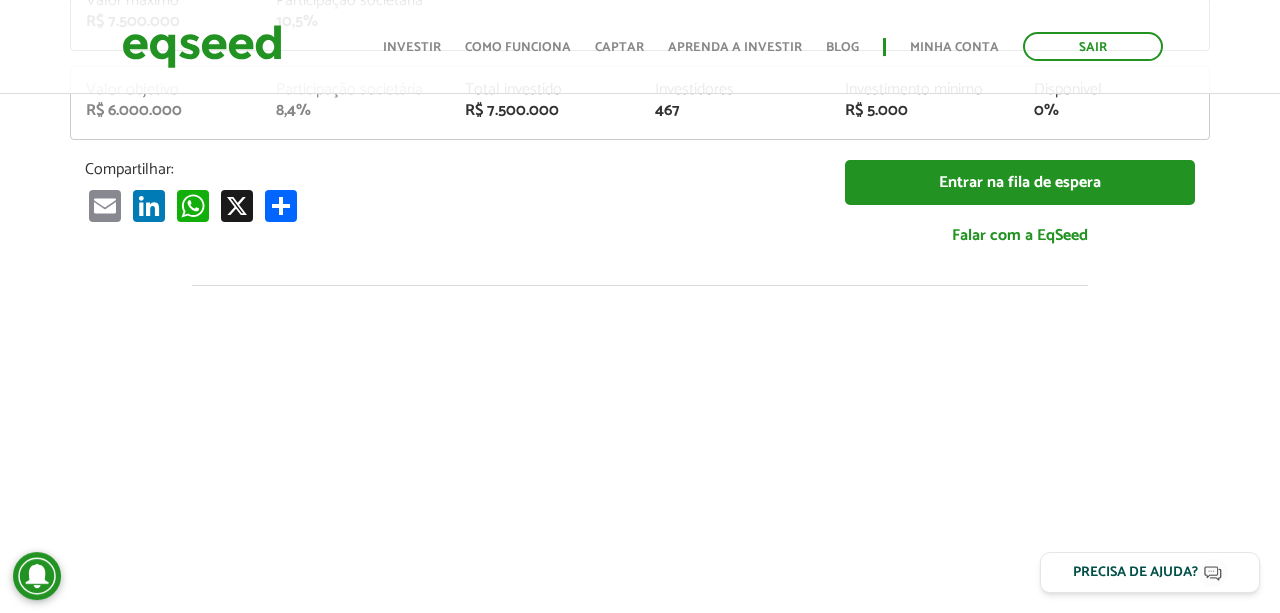scroll, scrollTop: 520, scrollLeft: 0, axis: vertical 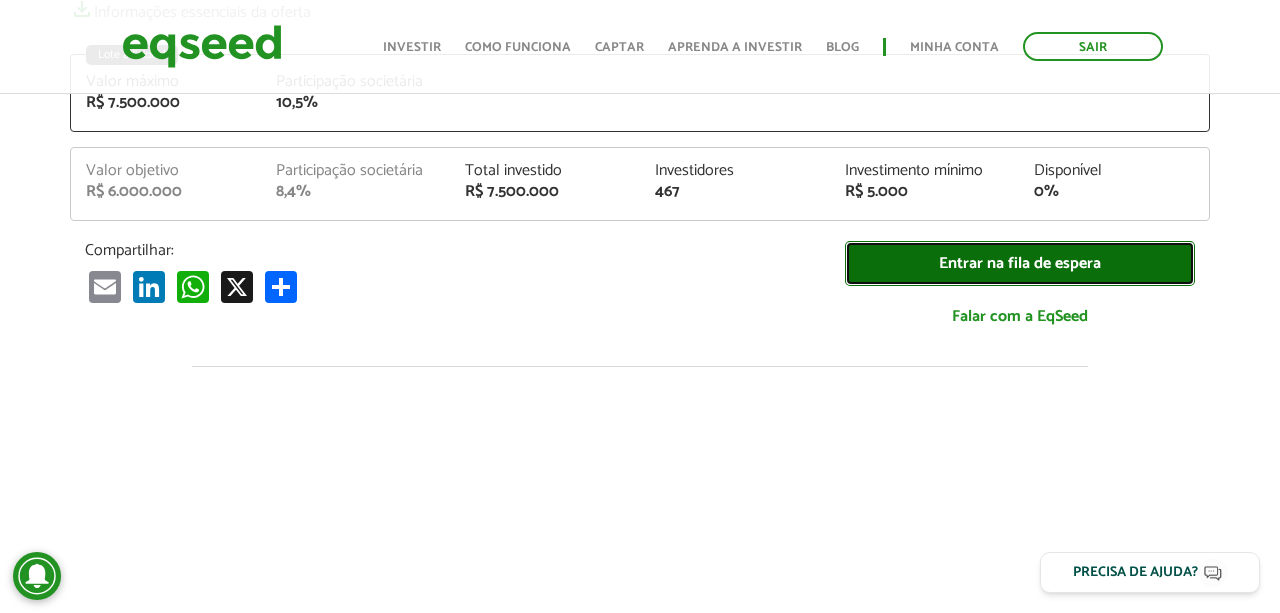 click on "Entrar na fila de espera" at bounding box center (1020, 263) 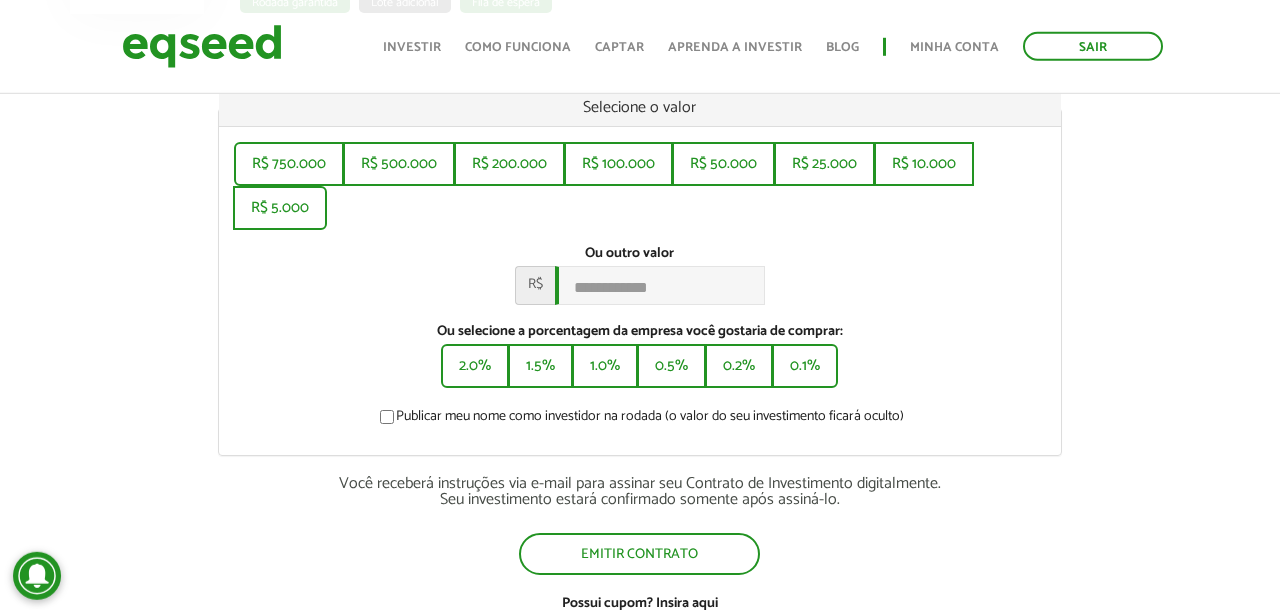 scroll, scrollTop: 312, scrollLeft: 0, axis: vertical 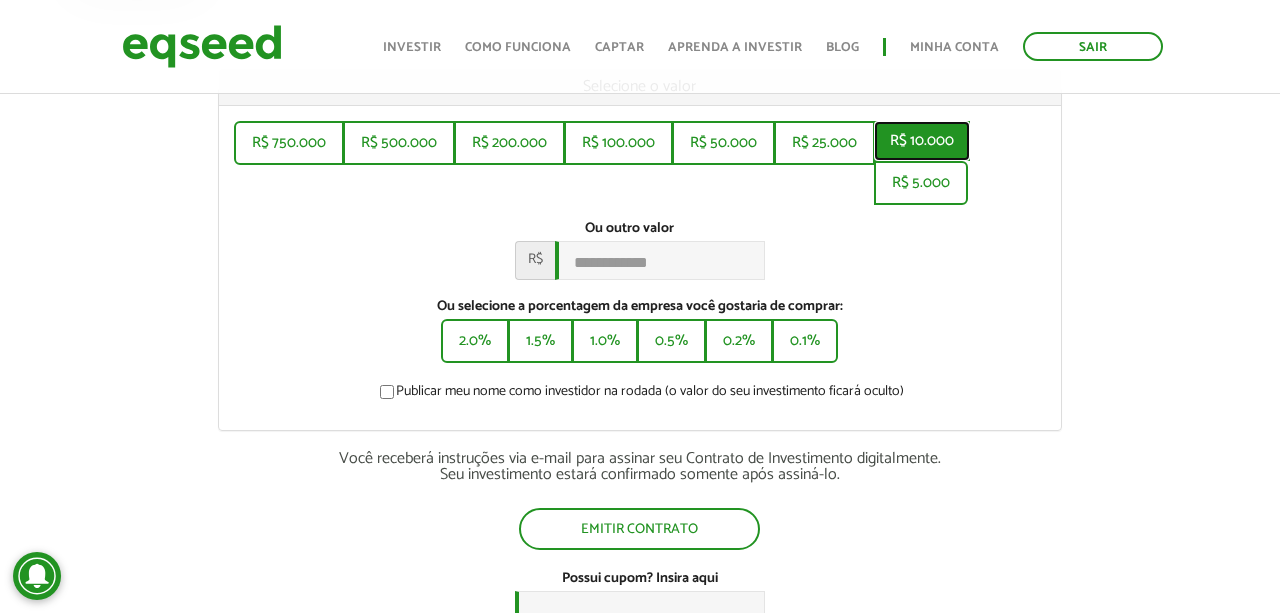 click on "R$ 10.000" at bounding box center (922, 141) 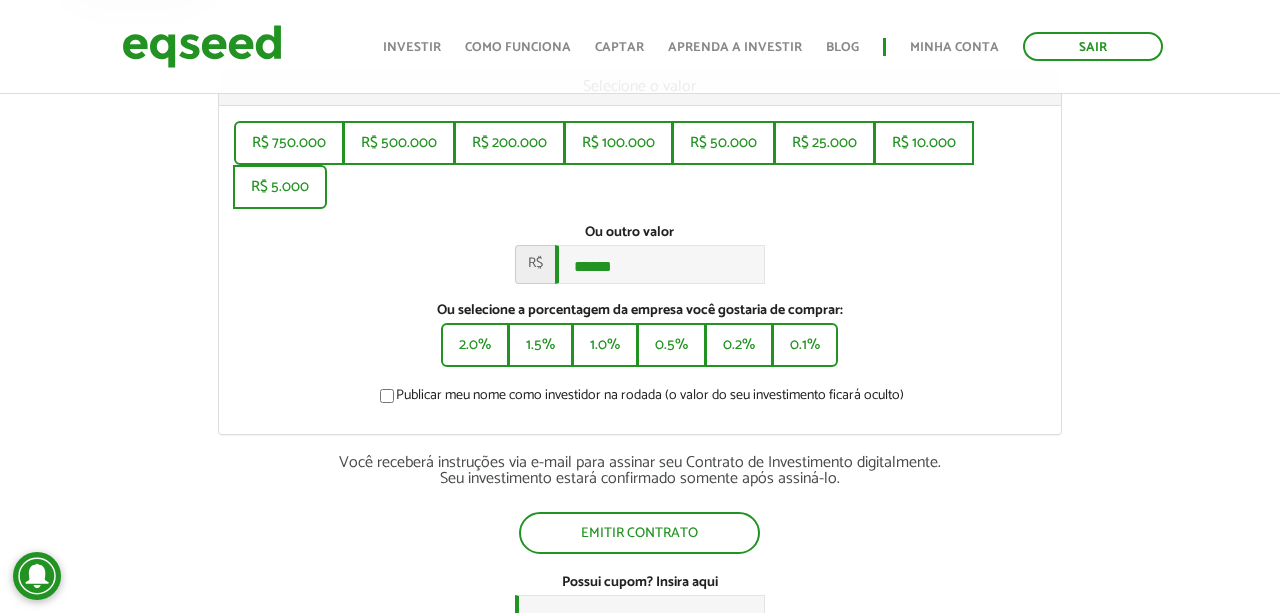 click on "Publicar meu nome como investidor na rodada (o valor do seu investimento ficará oculto)" at bounding box center (640, 399) 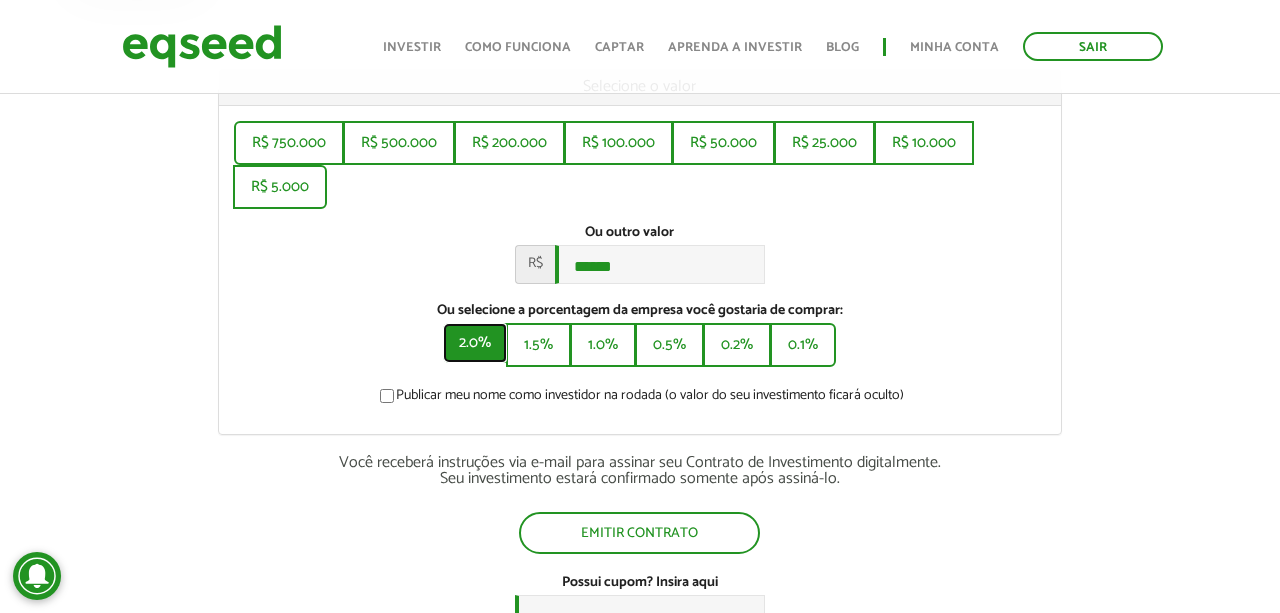 click on "2.0%" at bounding box center (475, 343) 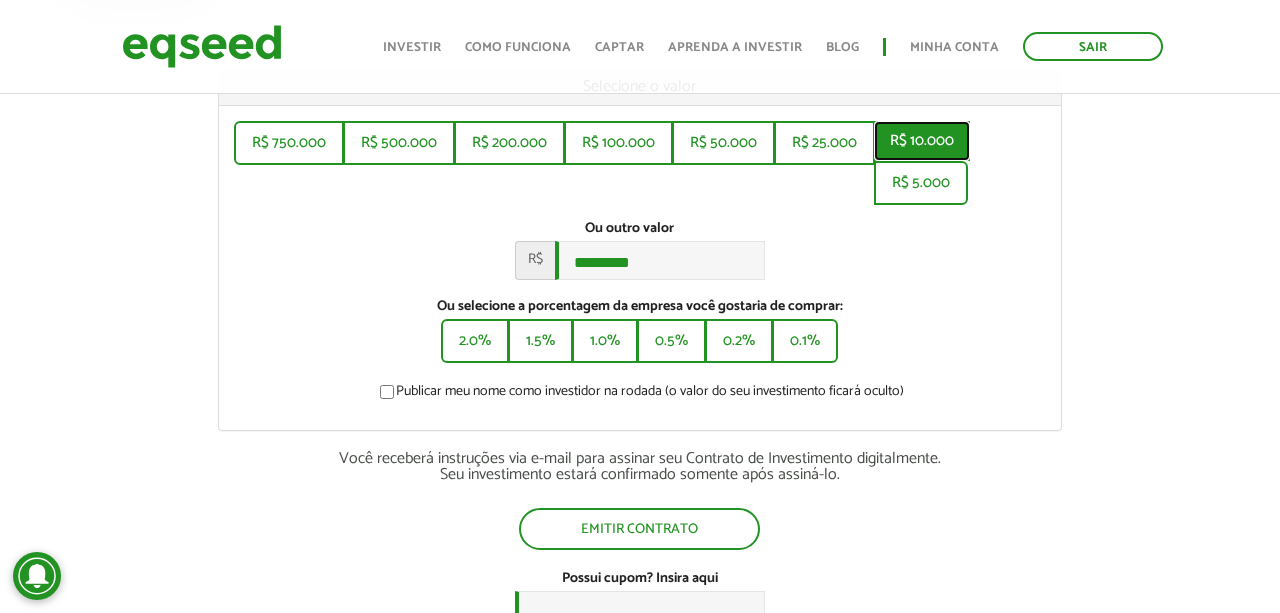 click on "R$ 10.000" at bounding box center (922, 141) 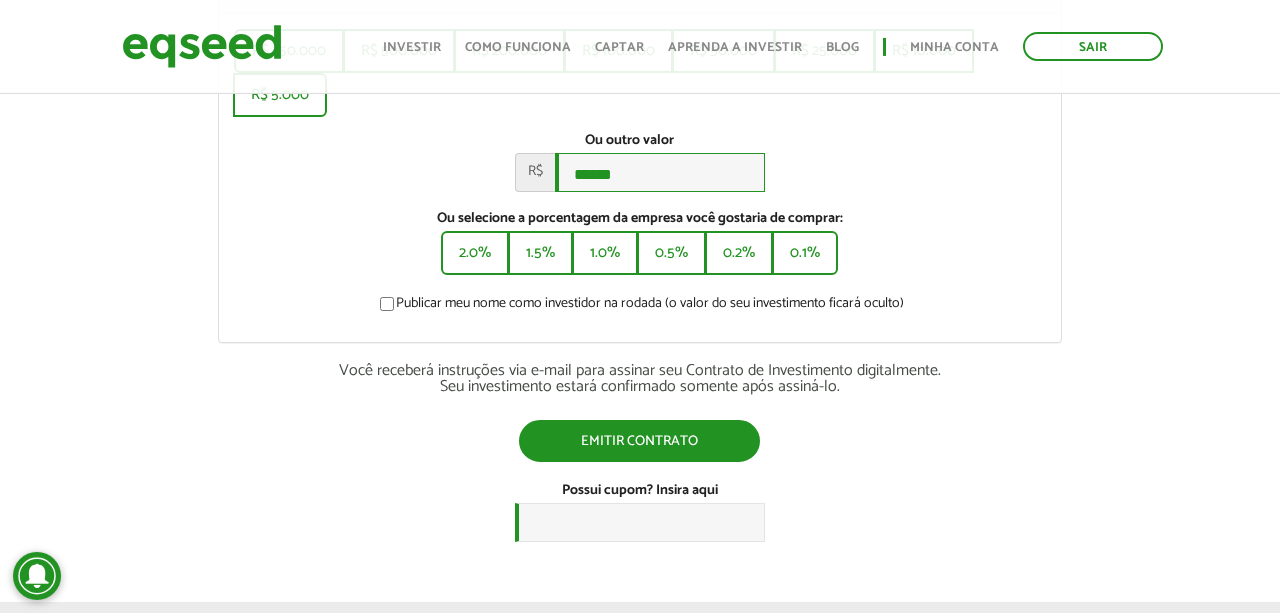 scroll, scrollTop: 312, scrollLeft: 0, axis: vertical 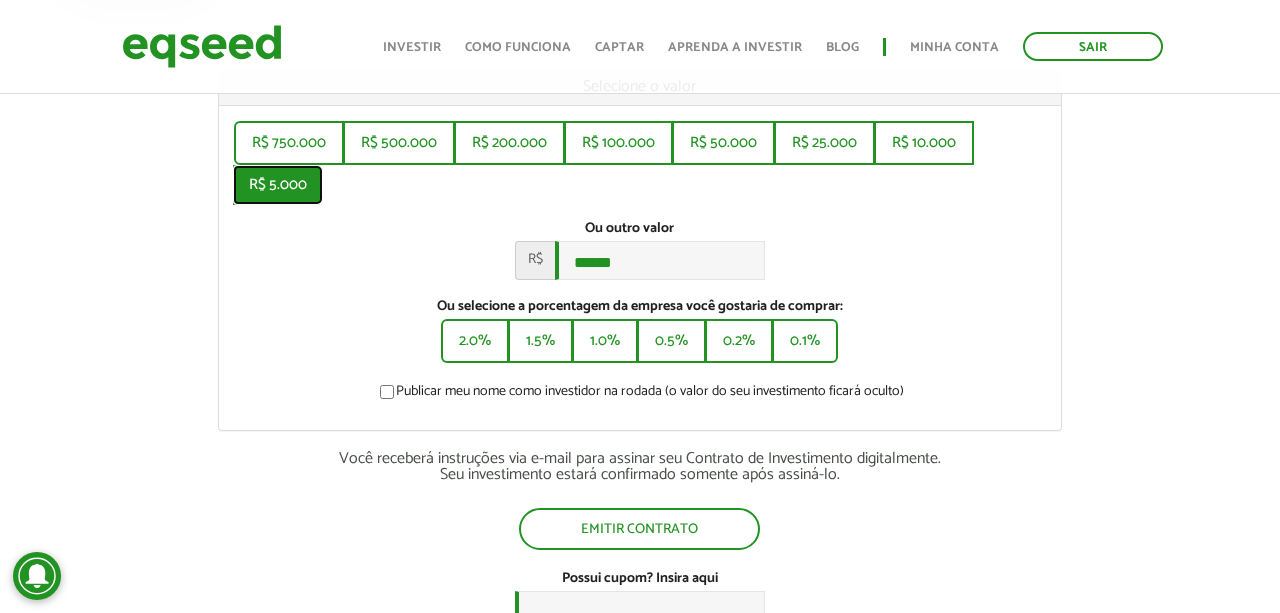 click on "R$ 5.000" at bounding box center (278, 185) 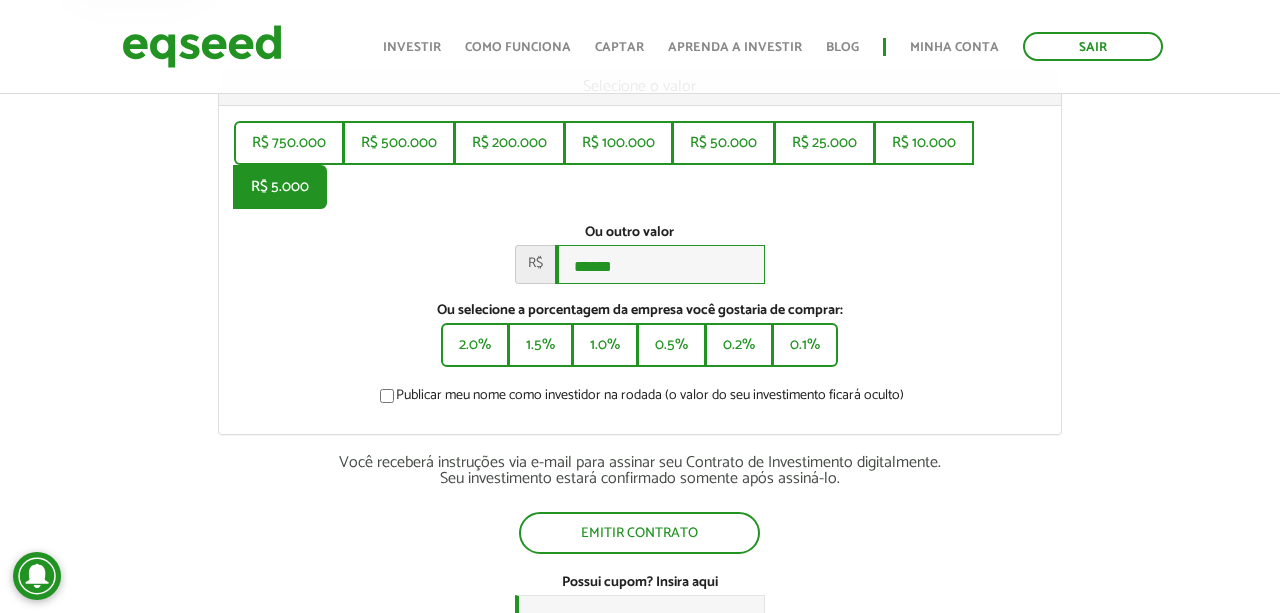 type on "*****" 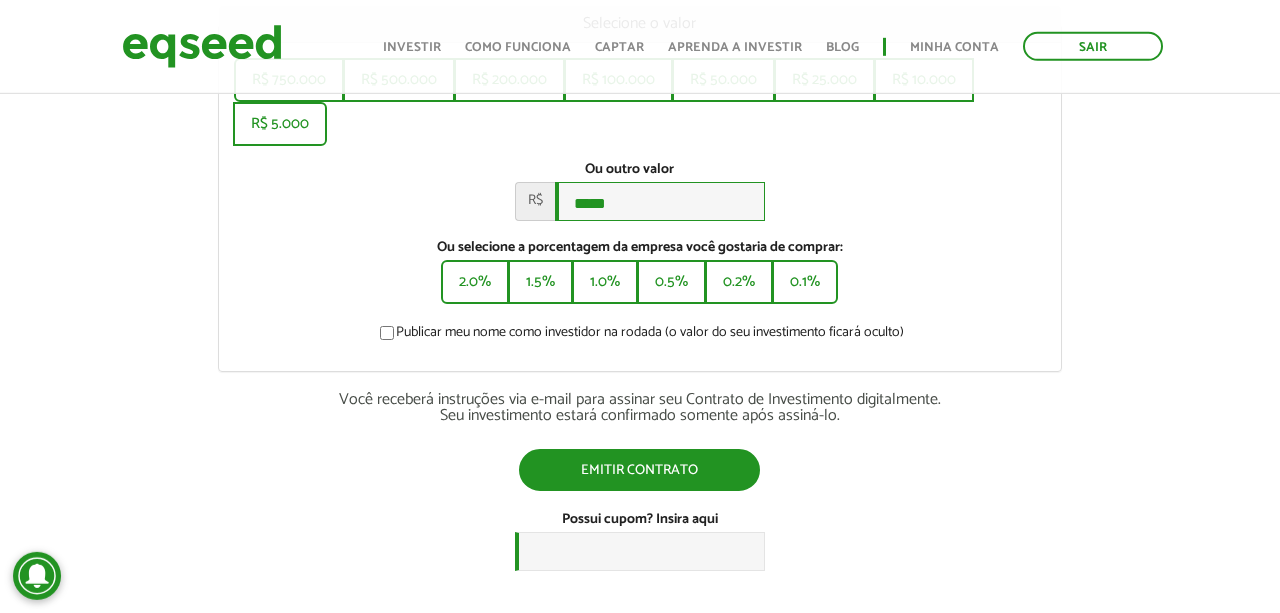 scroll, scrollTop: 416, scrollLeft: 0, axis: vertical 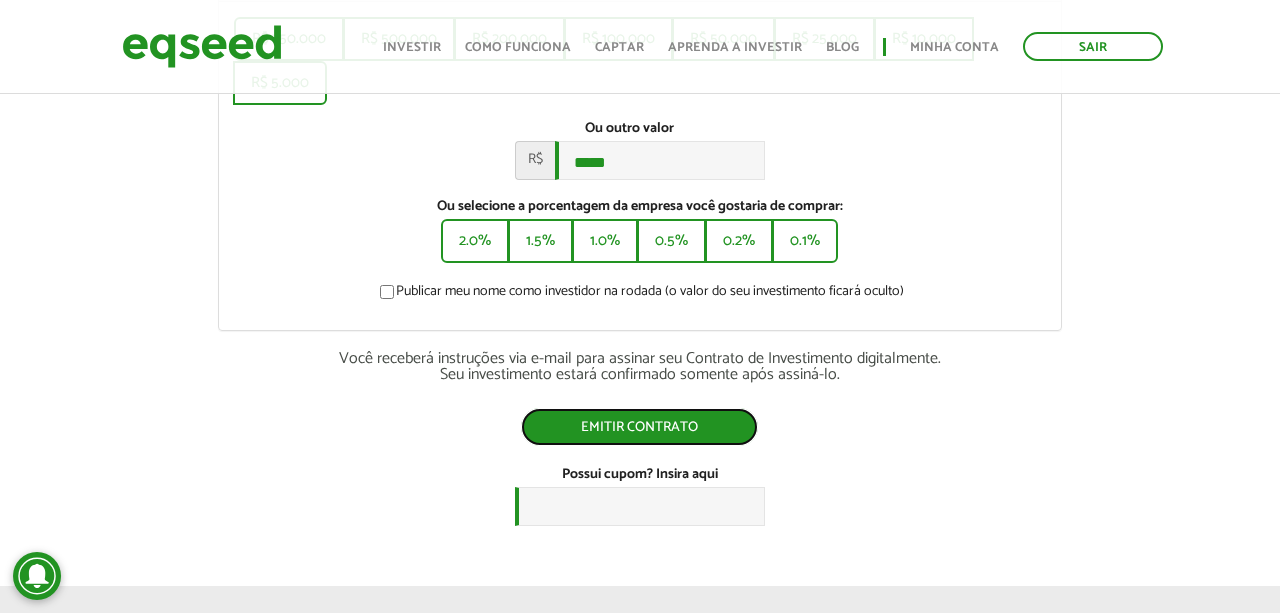 click on "Emitir contrato" at bounding box center [639, 427] 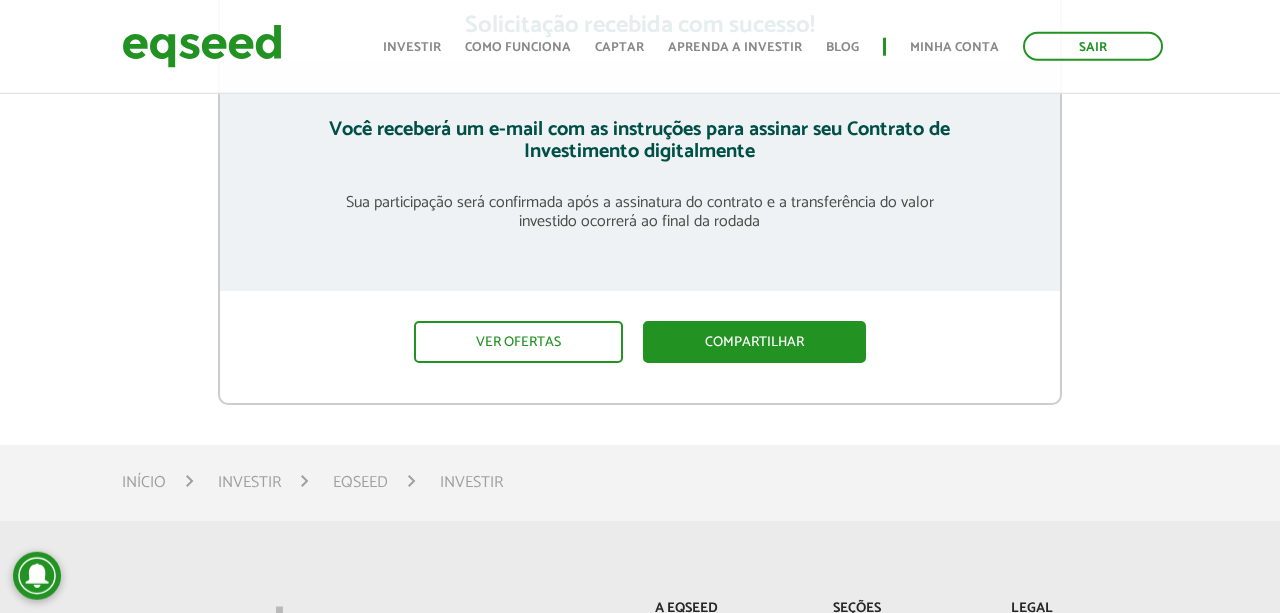 scroll, scrollTop: 416, scrollLeft: 0, axis: vertical 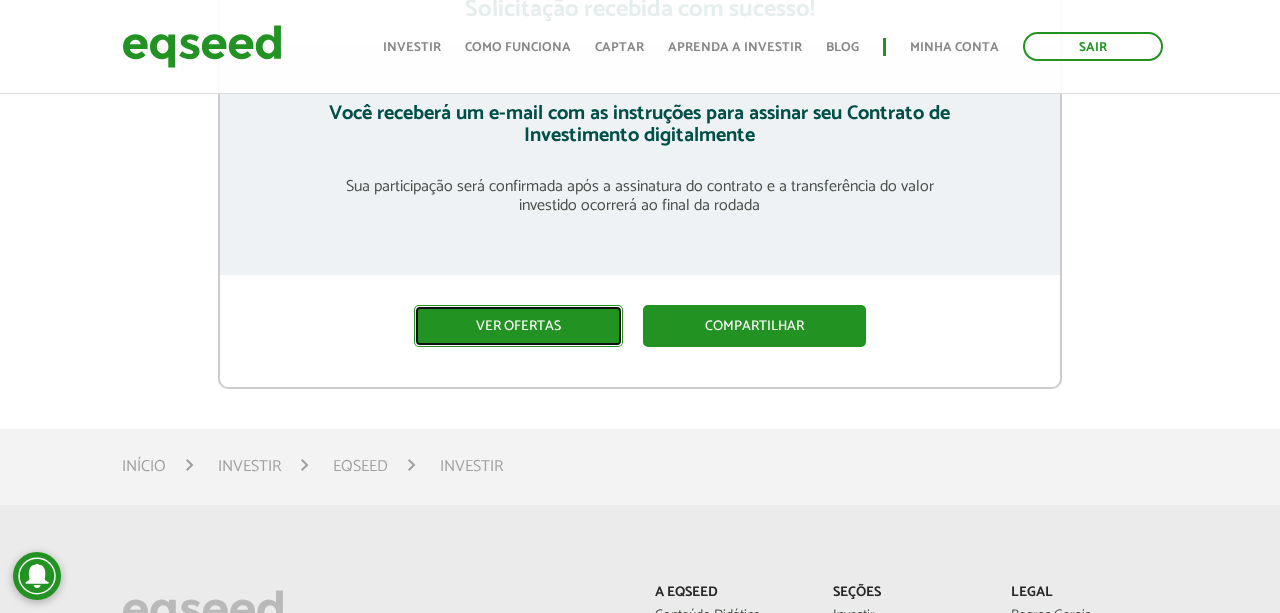 click on "Ver ofertas" at bounding box center [518, 326] 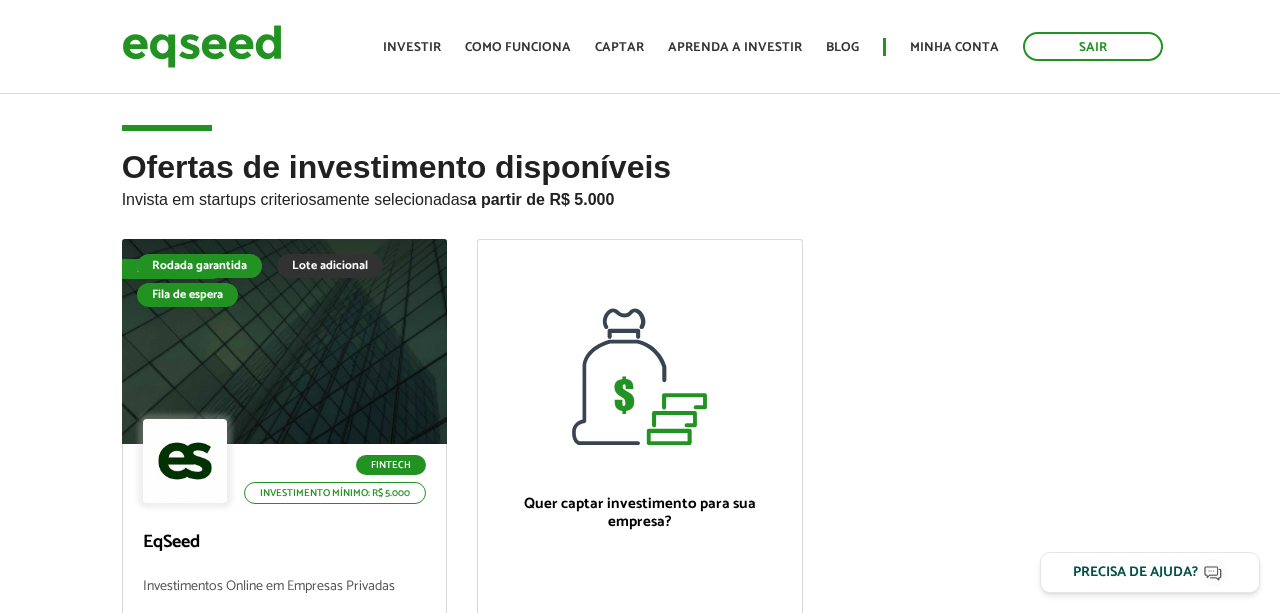scroll, scrollTop: 0, scrollLeft: 0, axis: both 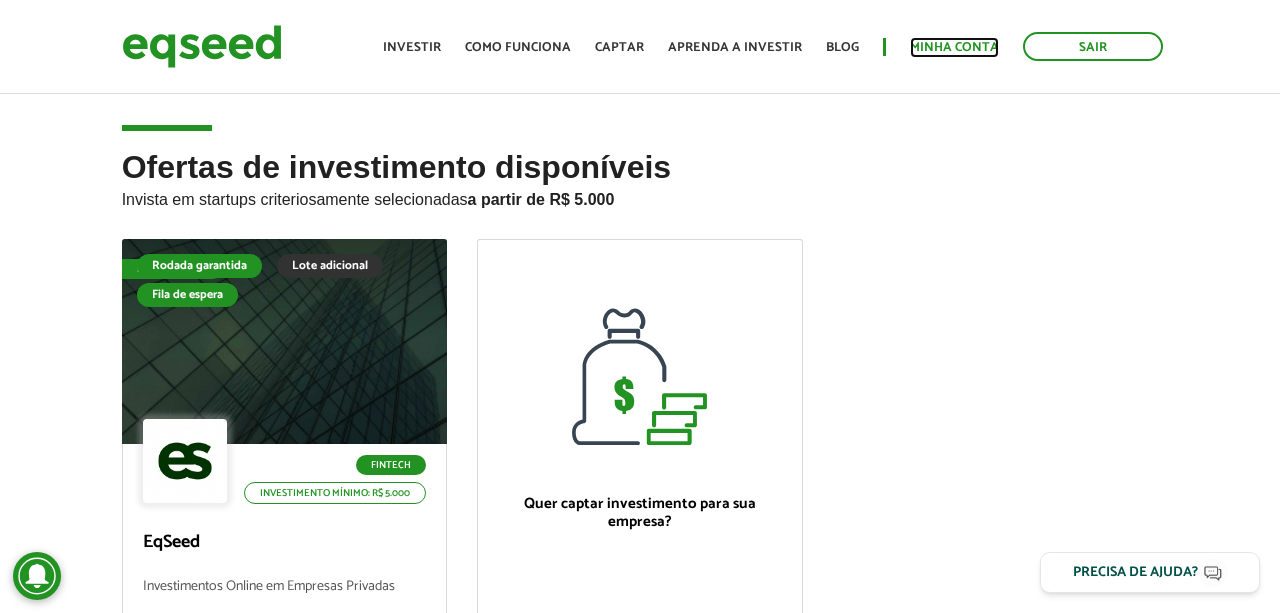 click on "Minha conta" at bounding box center [954, 47] 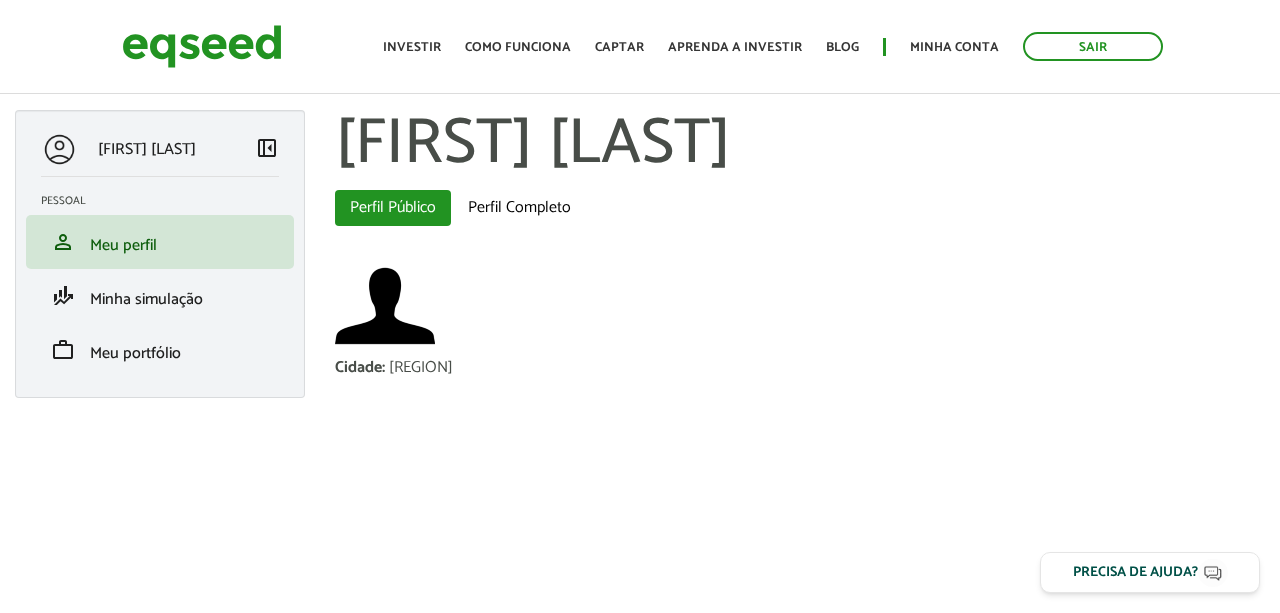 scroll, scrollTop: 0, scrollLeft: 0, axis: both 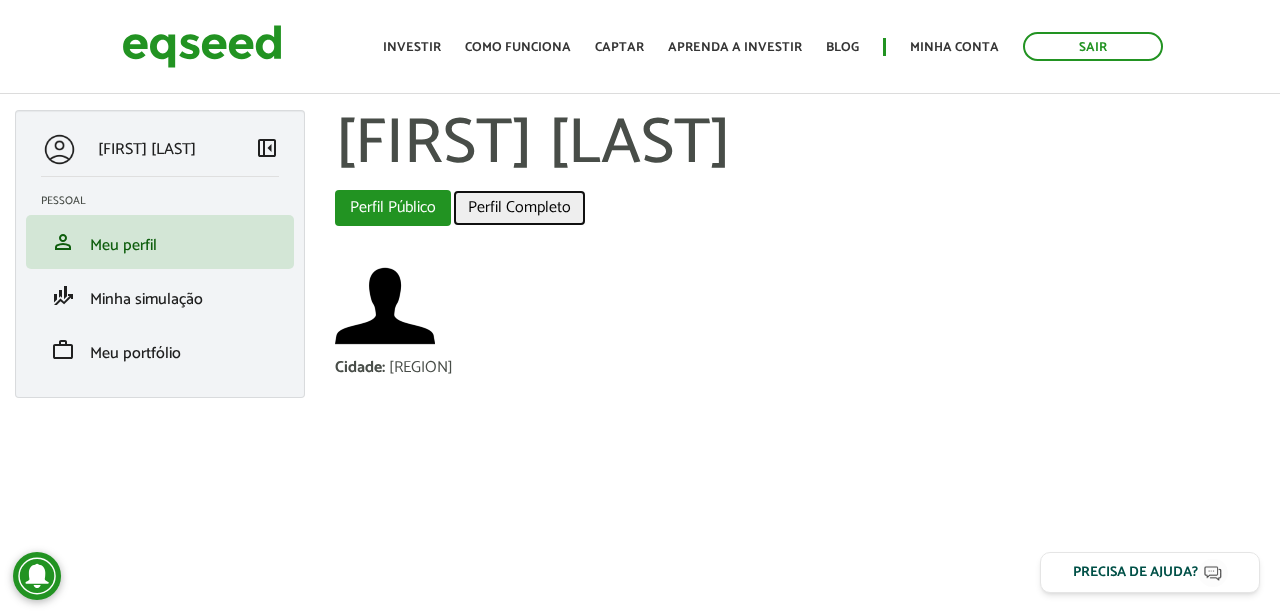 click on "Perfil Completo" at bounding box center [519, 208] 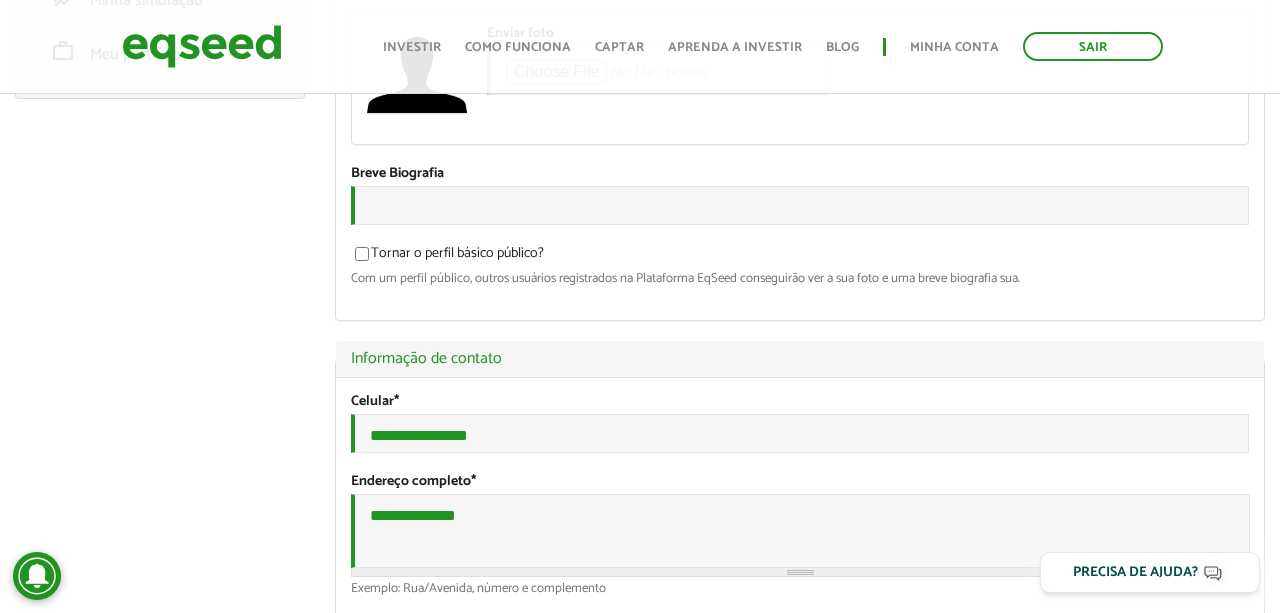 scroll, scrollTop: 0, scrollLeft: 0, axis: both 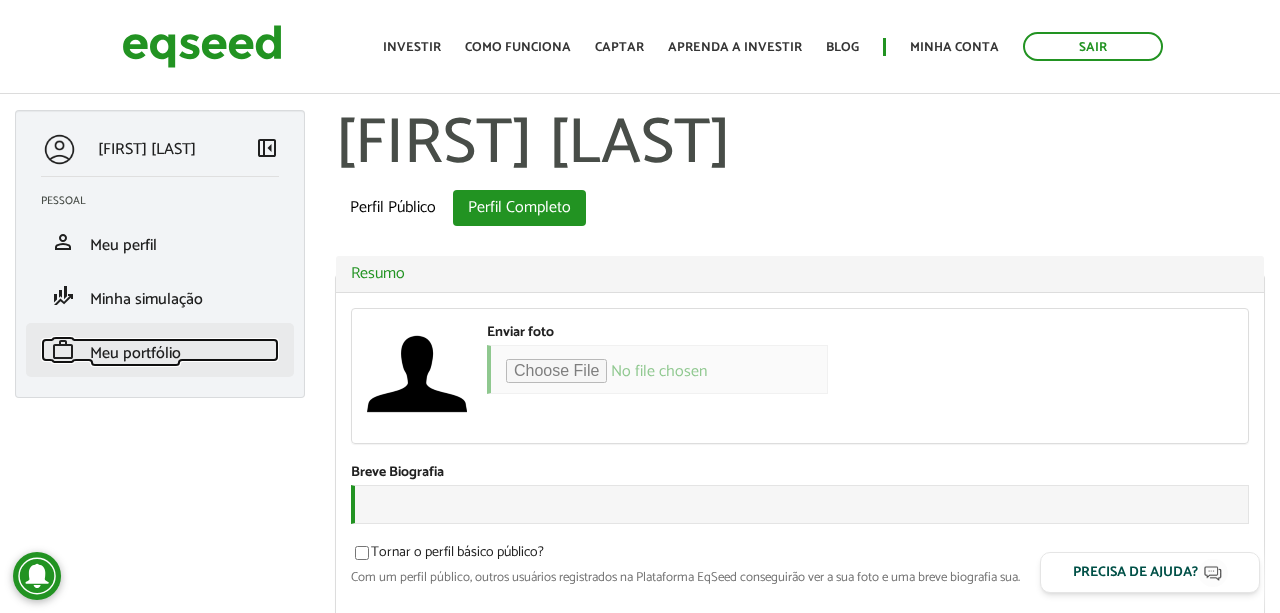 click on "work Meu portfólio" at bounding box center [160, 350] 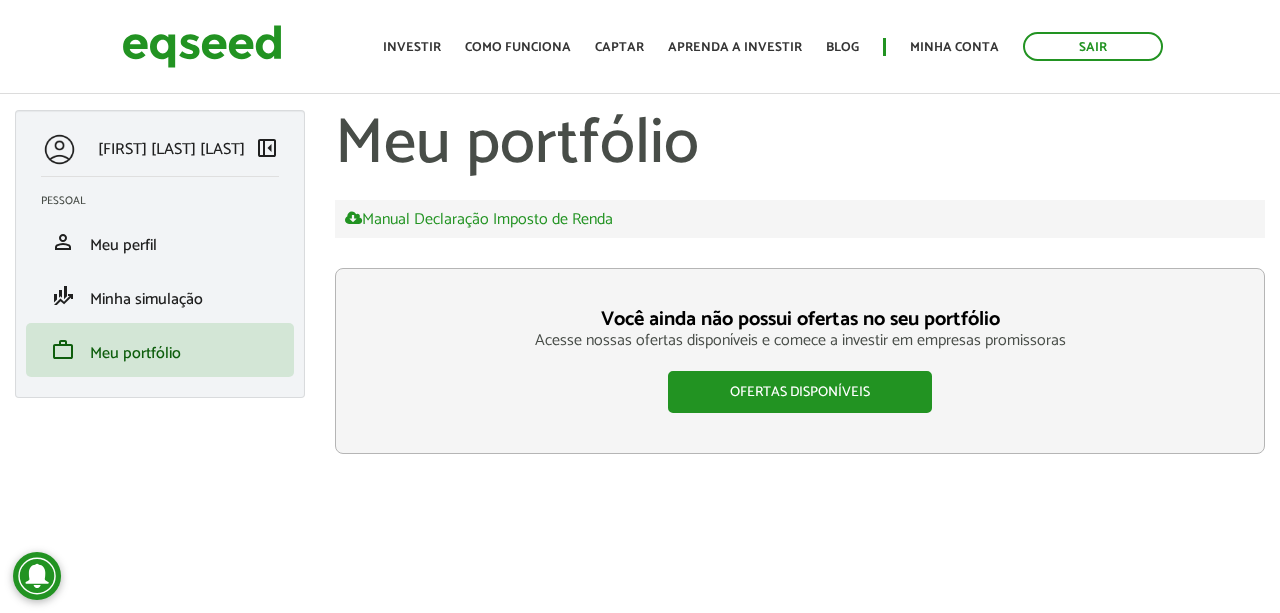 scroll, scrollTop: 0, scrollLeft: 0, axis: both 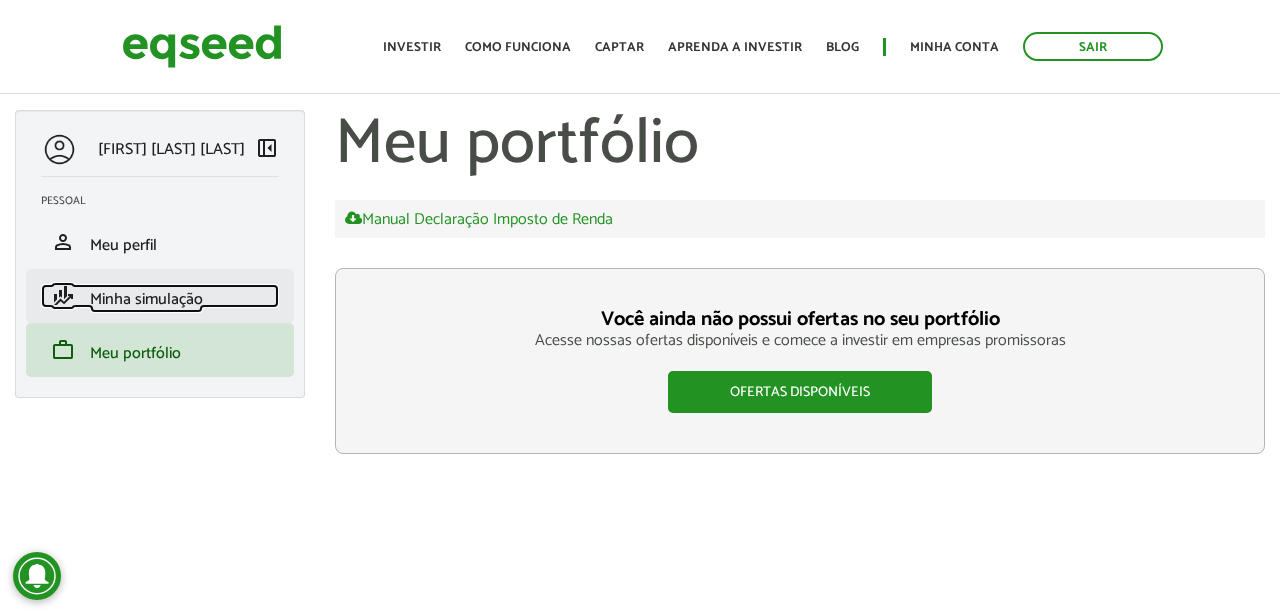 click on "finance_mode Minha simulação" at bounding box center (160, 296) 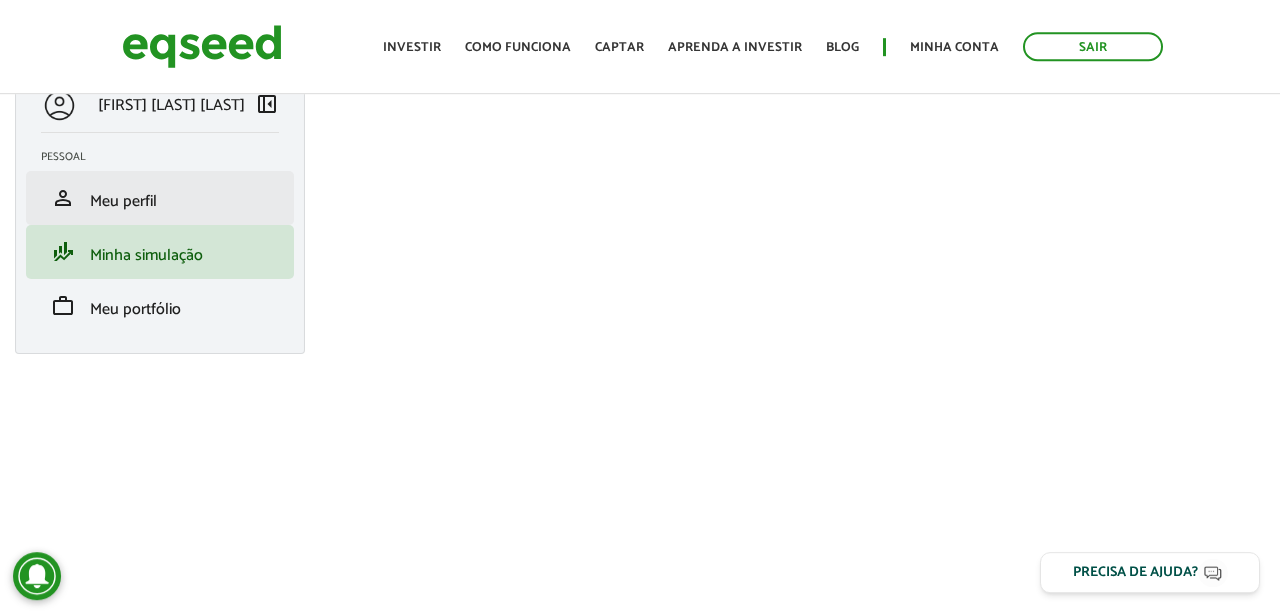 scroll, scrollTop: 71, scrollLeft: 0, axis: vertical 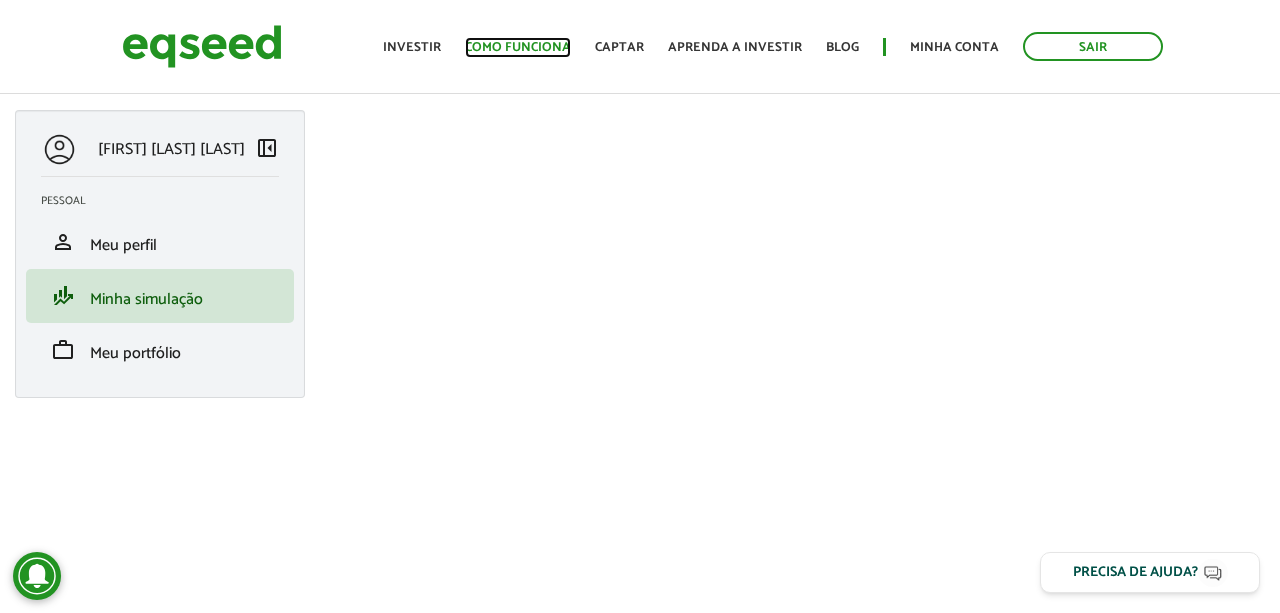 click on "Como funciona" at bounding box center [518, 47] 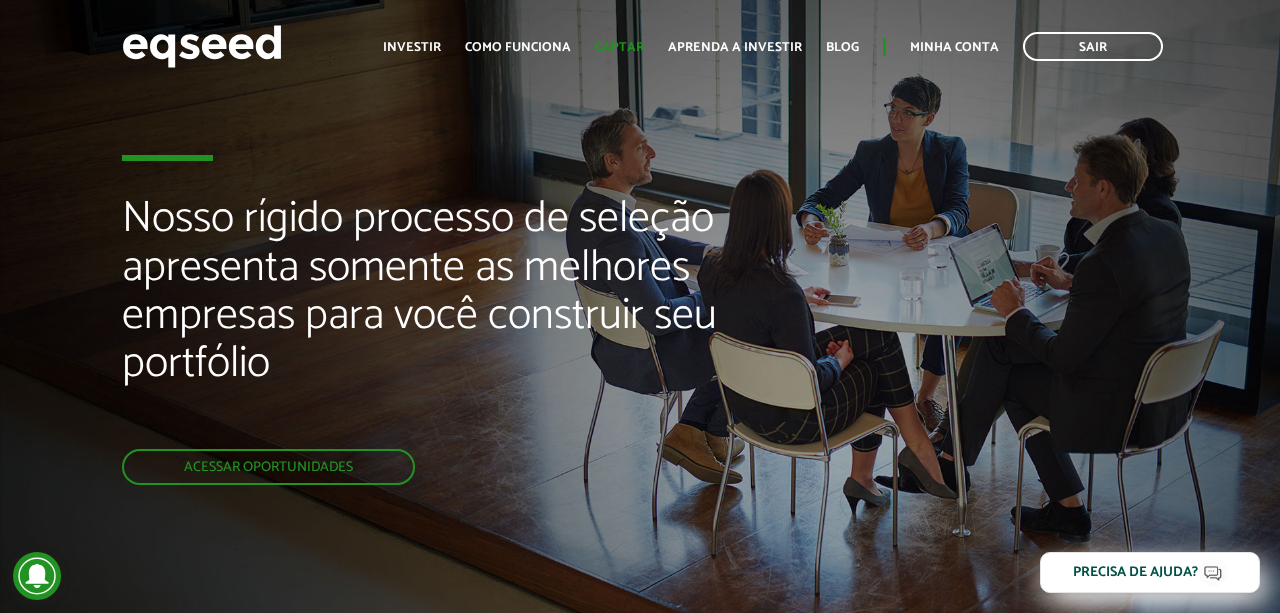 scroll, scrollTop: 0, scrollLeft: 0, axis: both 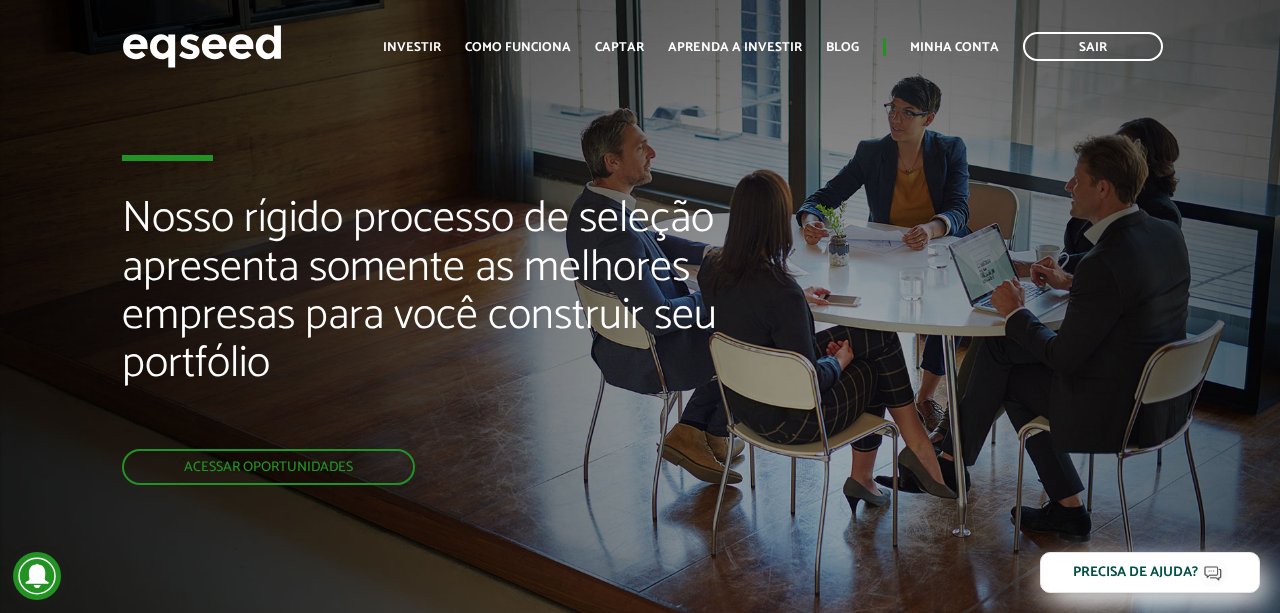 click on "Nosso rígido processo de seleção apresenta somente as melhores empresas para você construir seu portfólio
Acessar oportunidades" at bounding box center [427, 340] 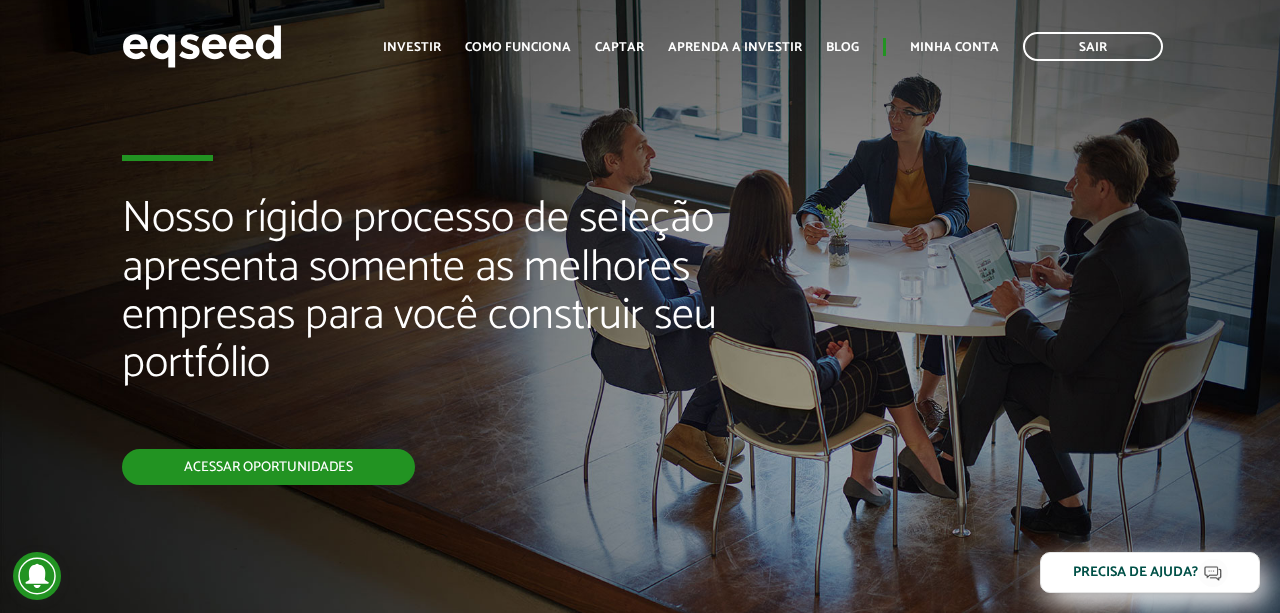 click on "Acessar oportunidades" at bounding box center [268, 467] 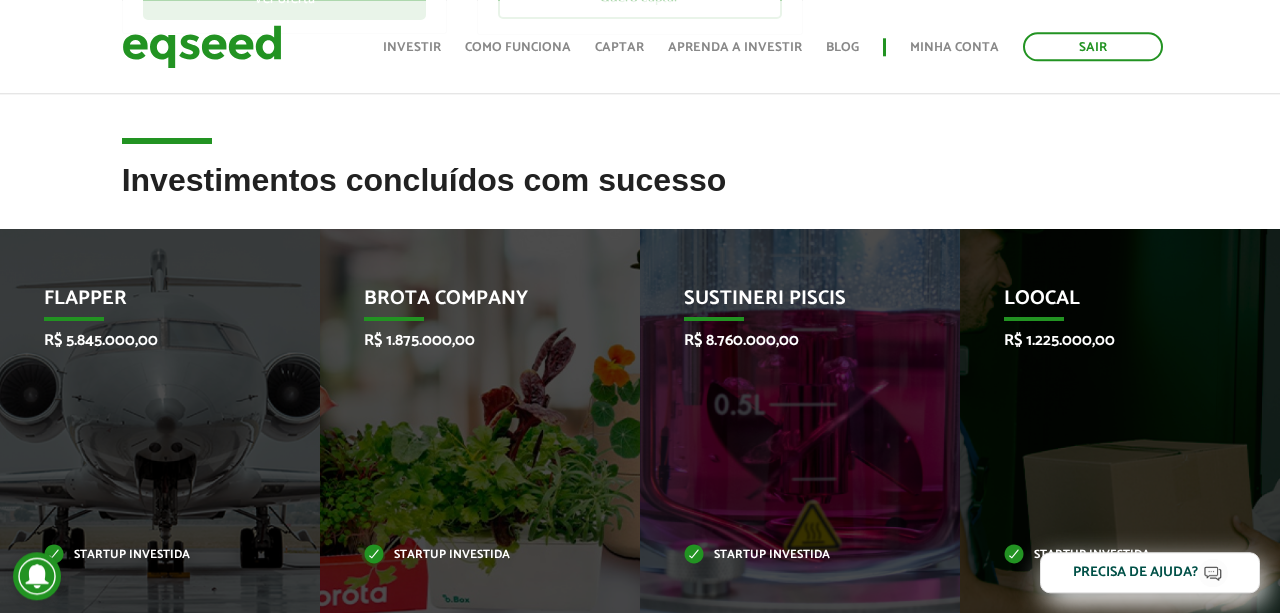 scroll, scrollTop: 832, scrollLeft: 0, axis: vertical 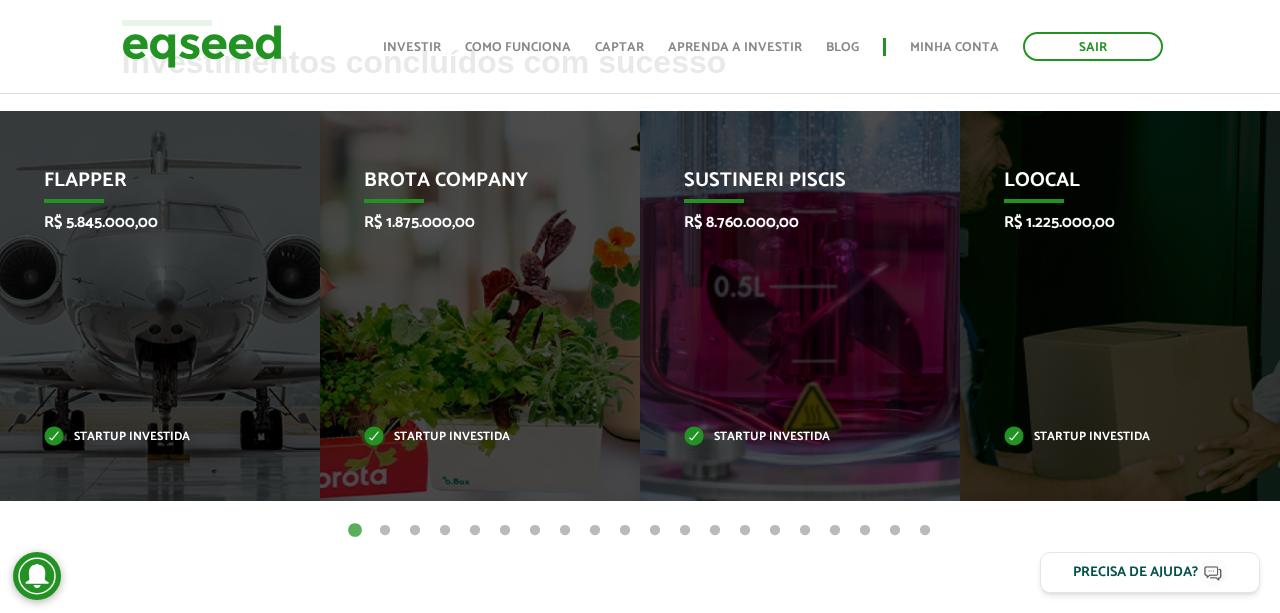 click on "2" at bounding box center [385, 531] 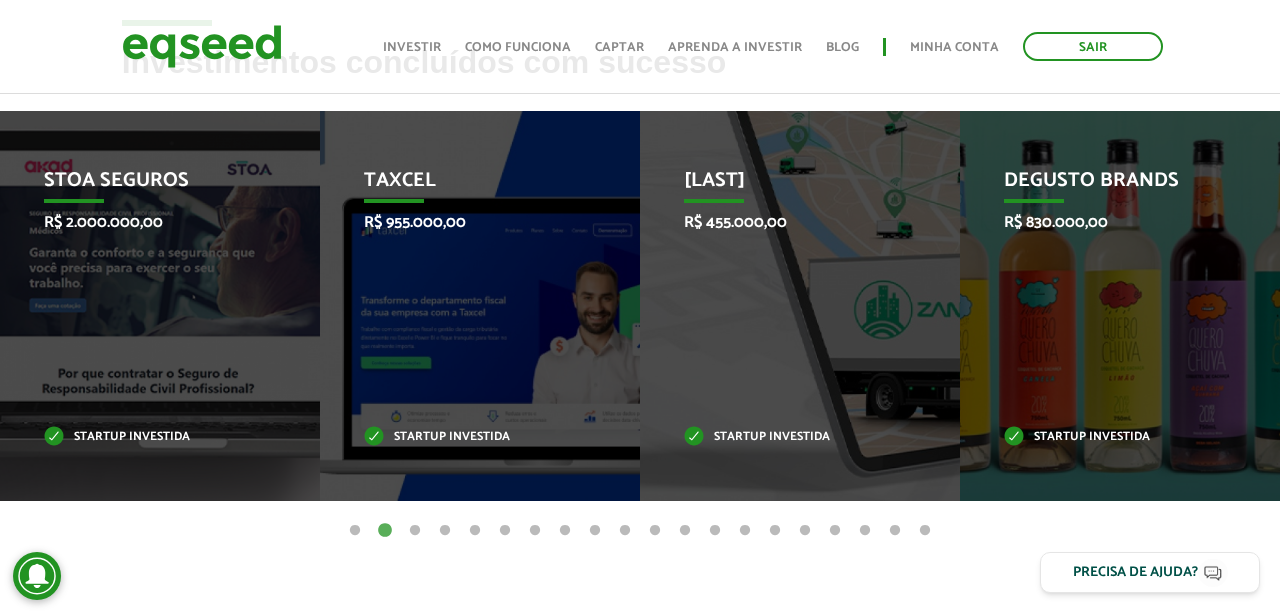 click on "3" at bounding box center [415, 531] 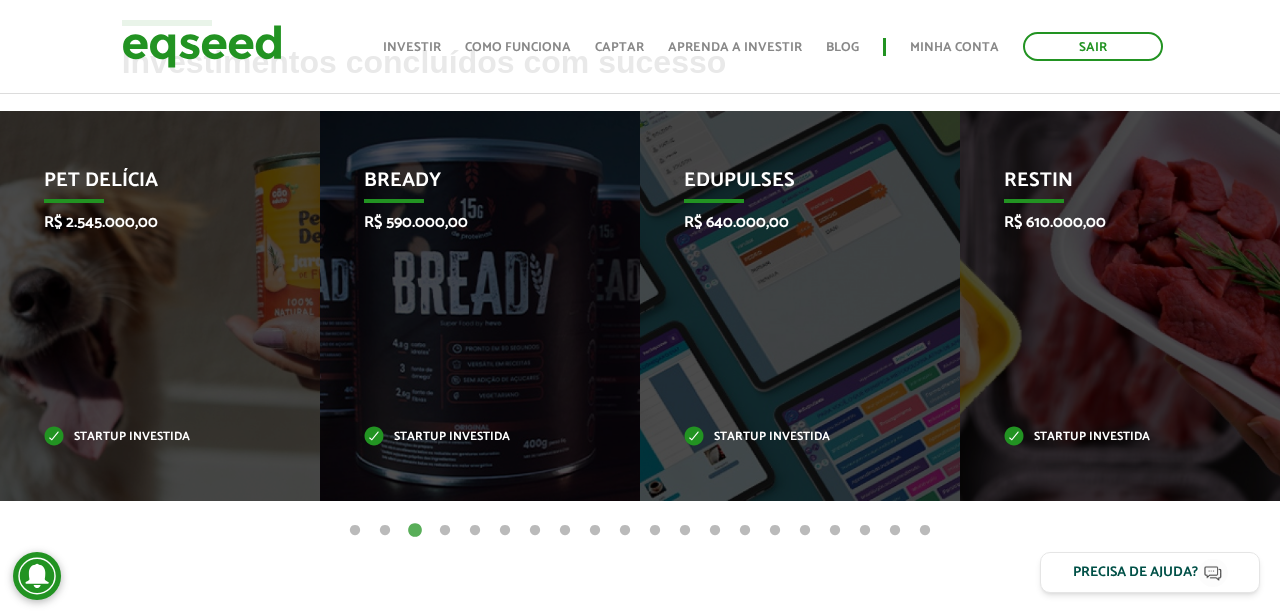 click on "4" at bounding box center [445, 531] 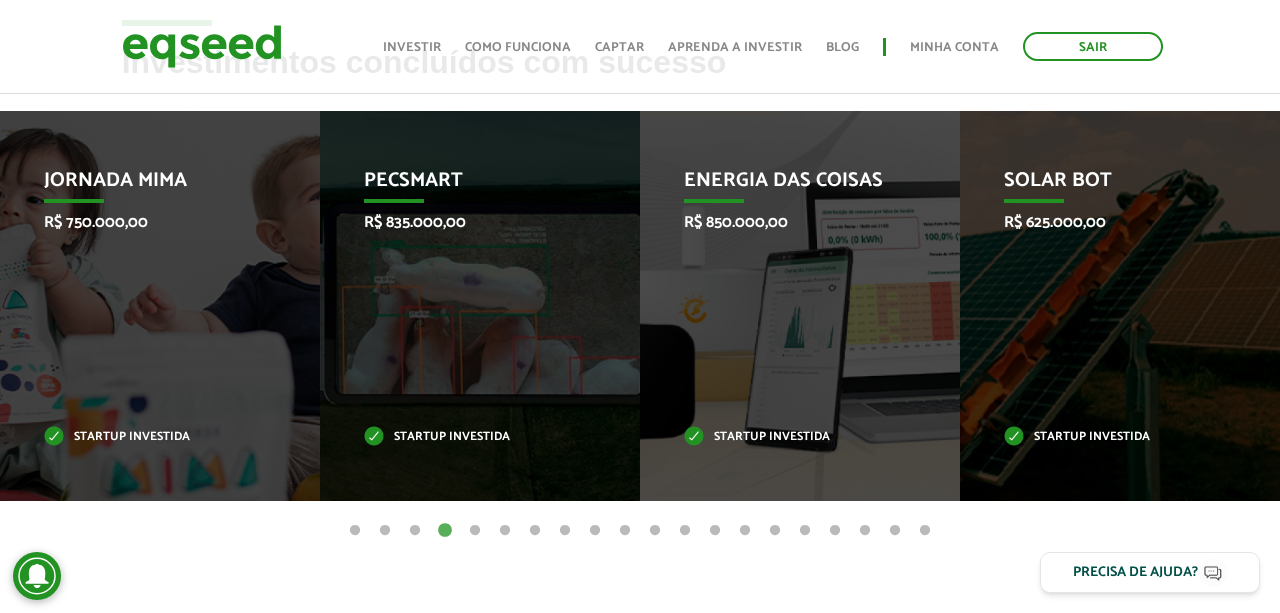 click on "5" at bounding box center [475, 531] 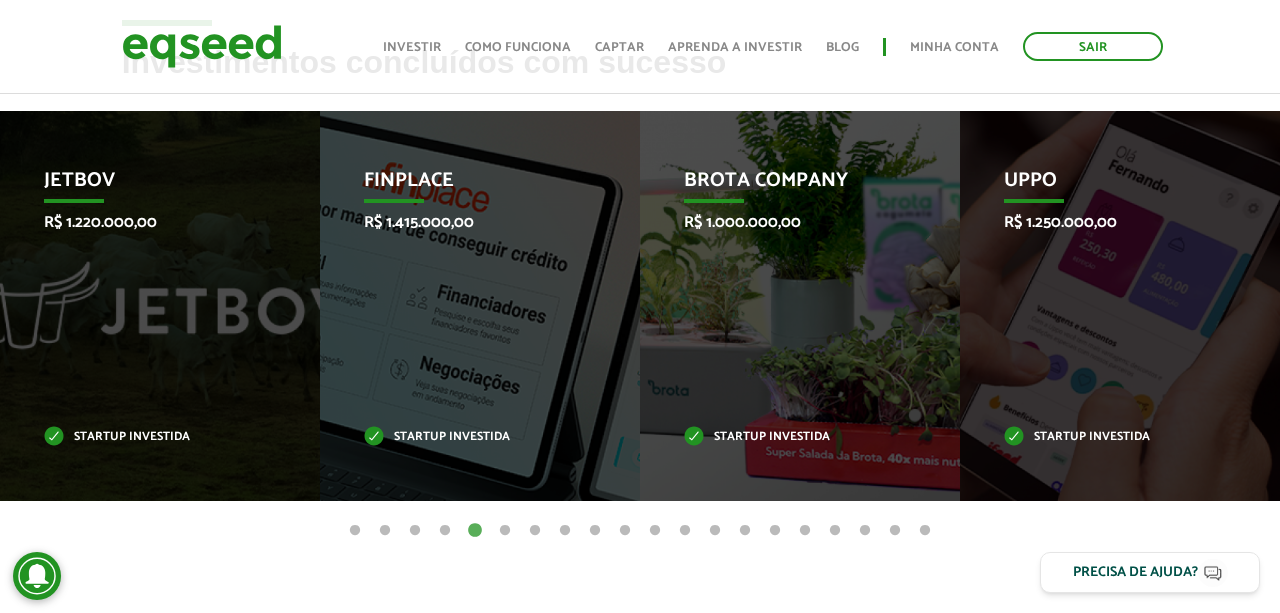 click on "6" at bounding box center (505, 531) 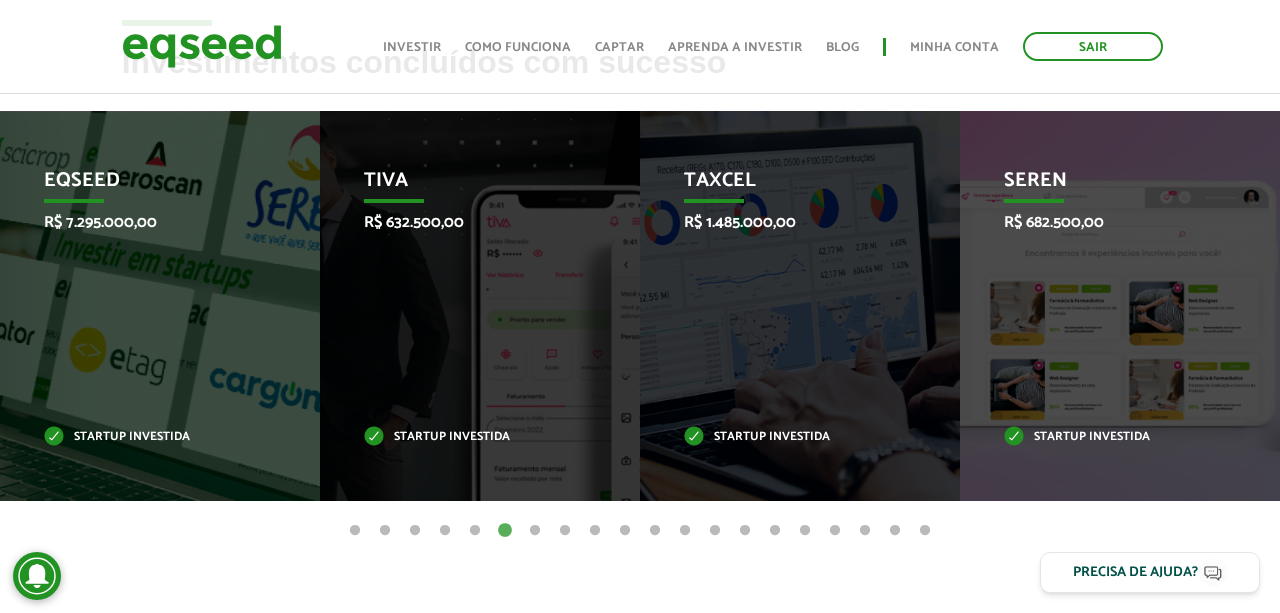 click on "7" at bounding box center [535, 531] 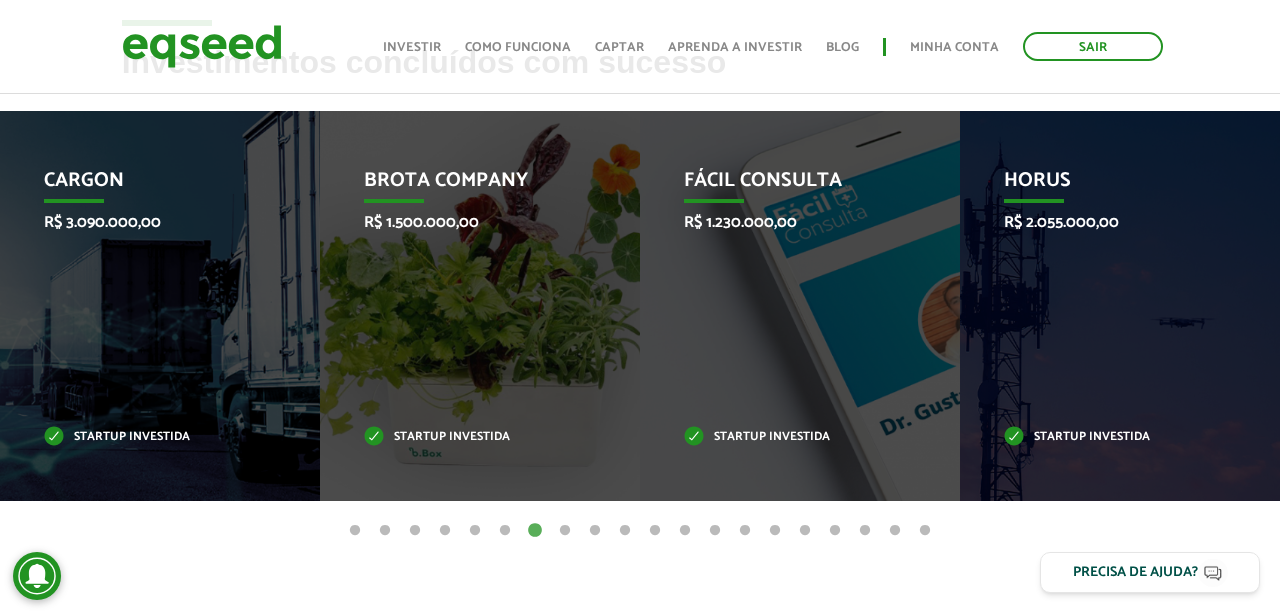 click on "8" at bounding box center [565, 531] 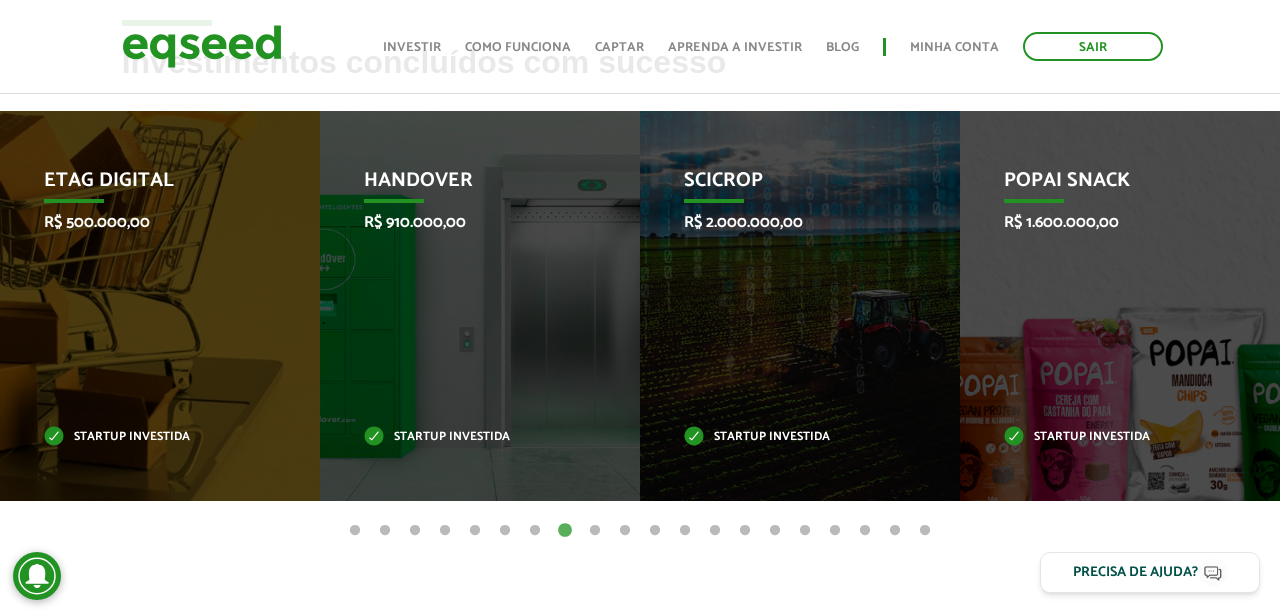 click on "9" at bounding box center [595, 531] 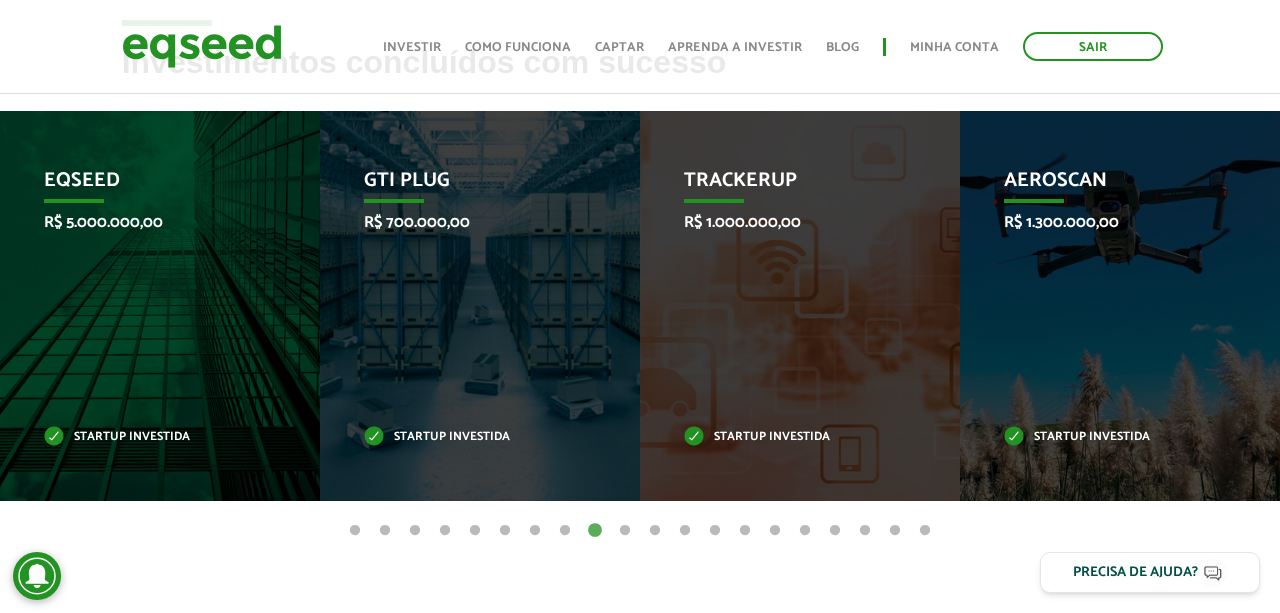 click on "10" at bounding box center [625, 531] 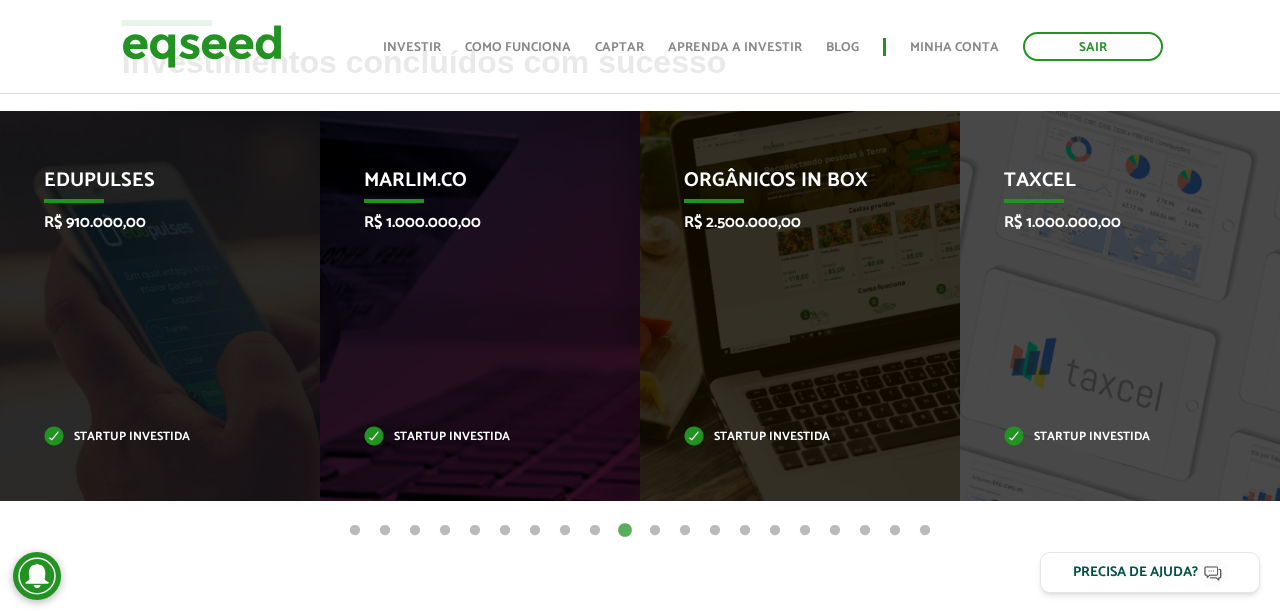 click on "11" at bounding box center [655, 531] 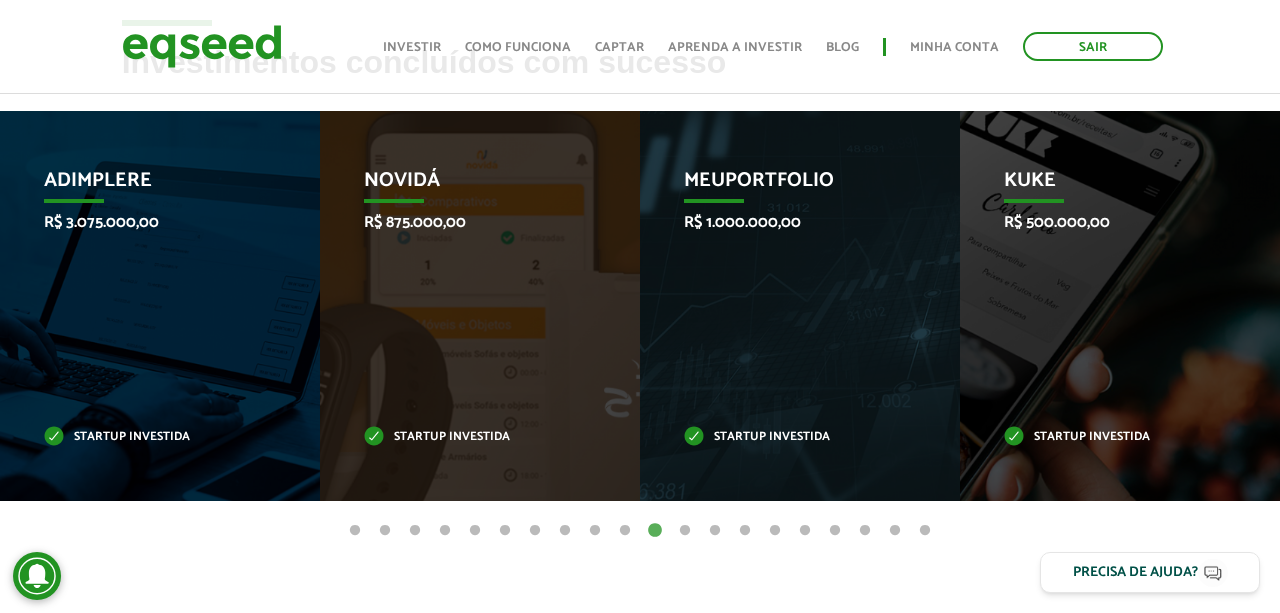 click on "12" at bounding box center [685, 531] 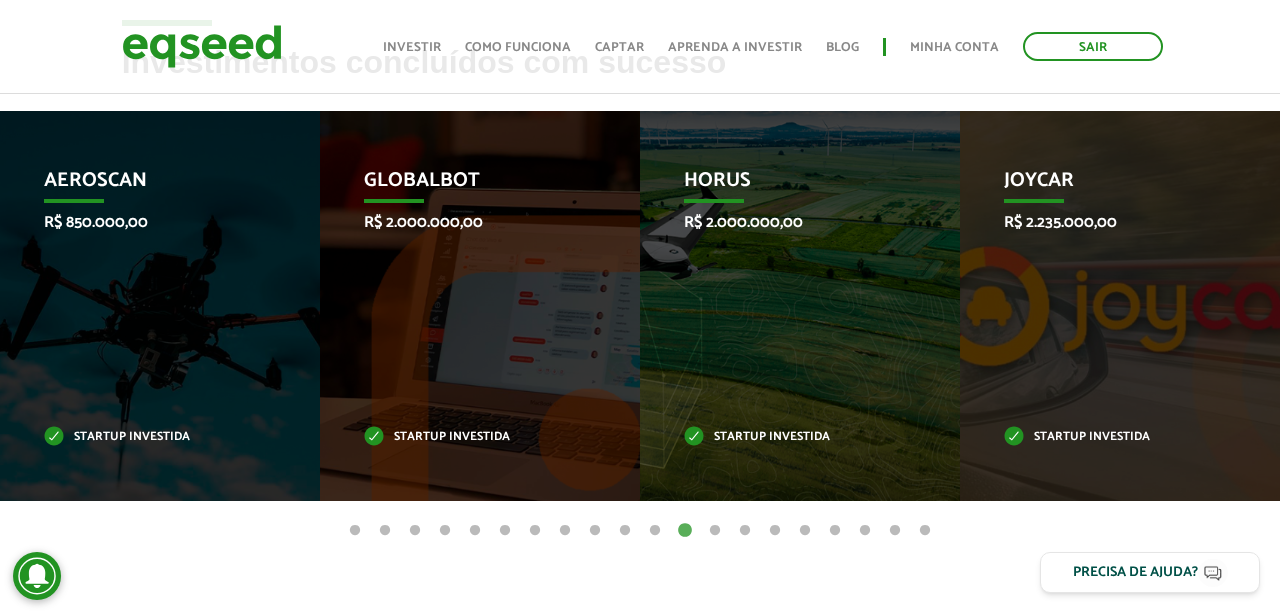 click on "13" at bounding box center [715, 531] 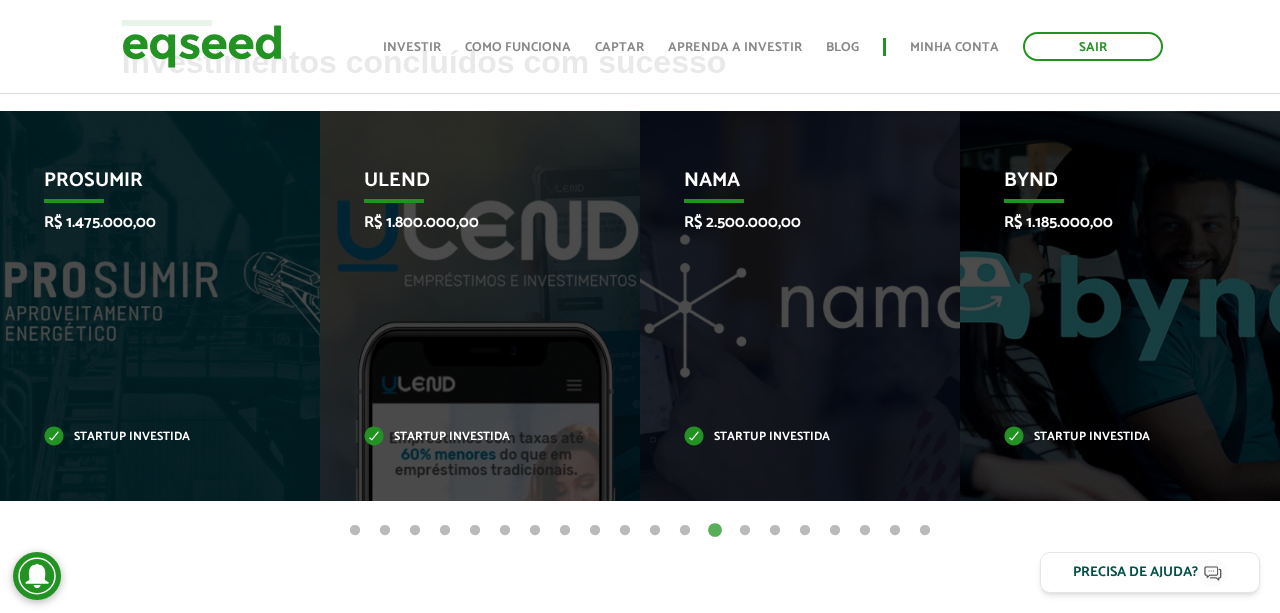 click on "14" at bounding box center (745, 531) 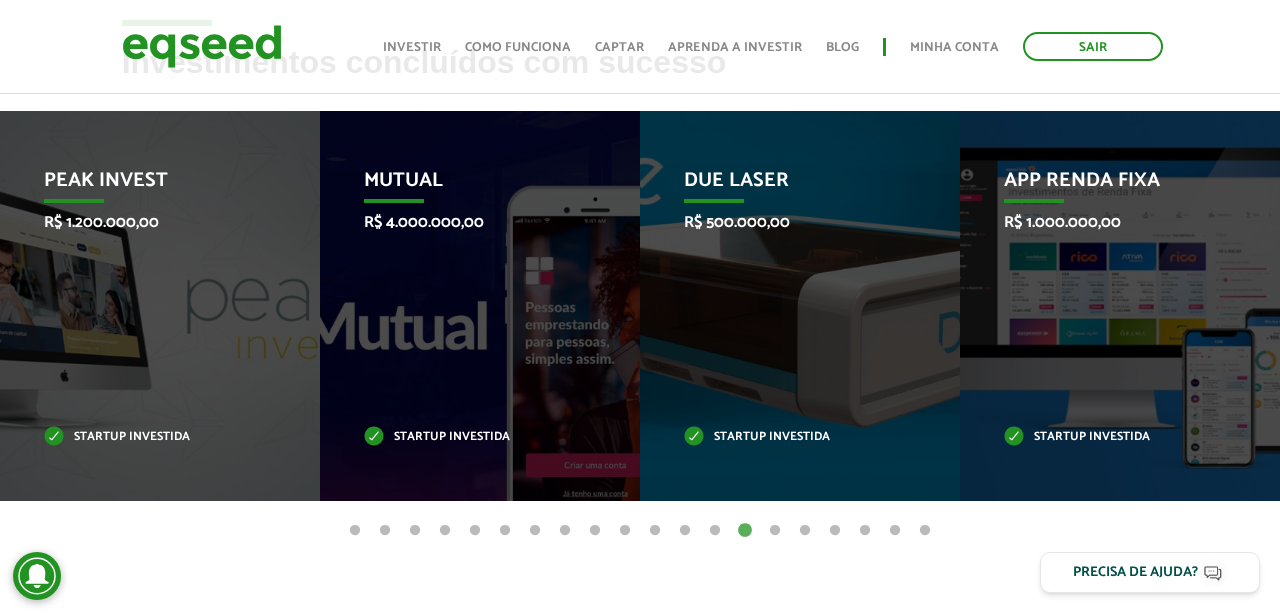 click on "15" at bounding box center (775, 531) 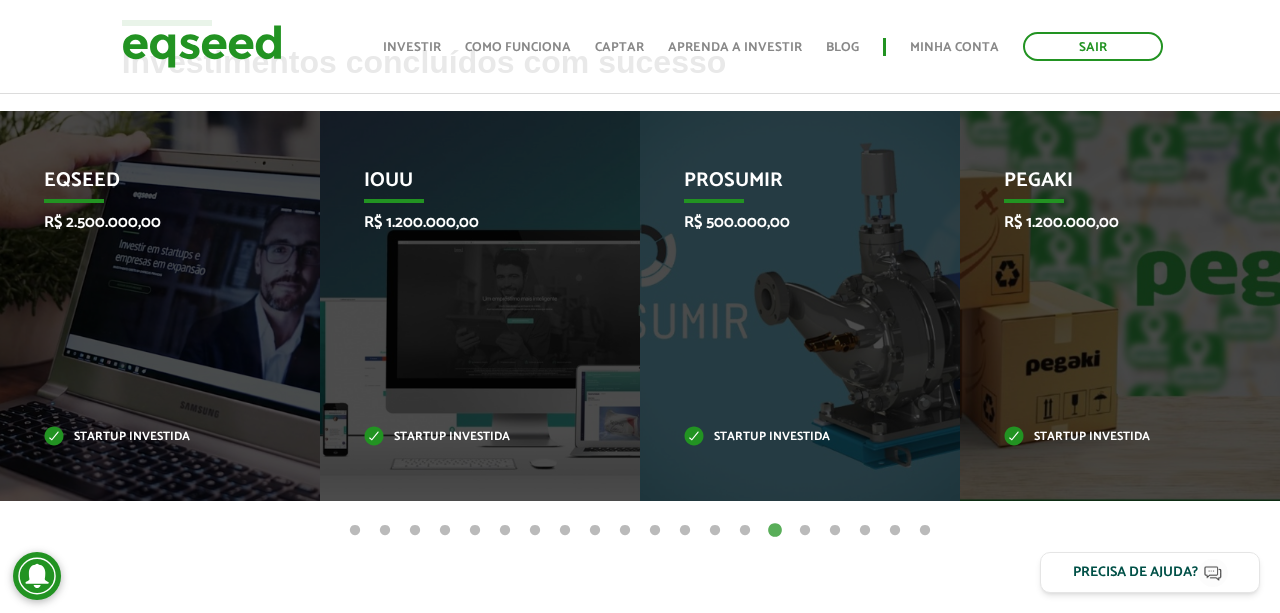 click on "16" at bounding box center (805, 531) 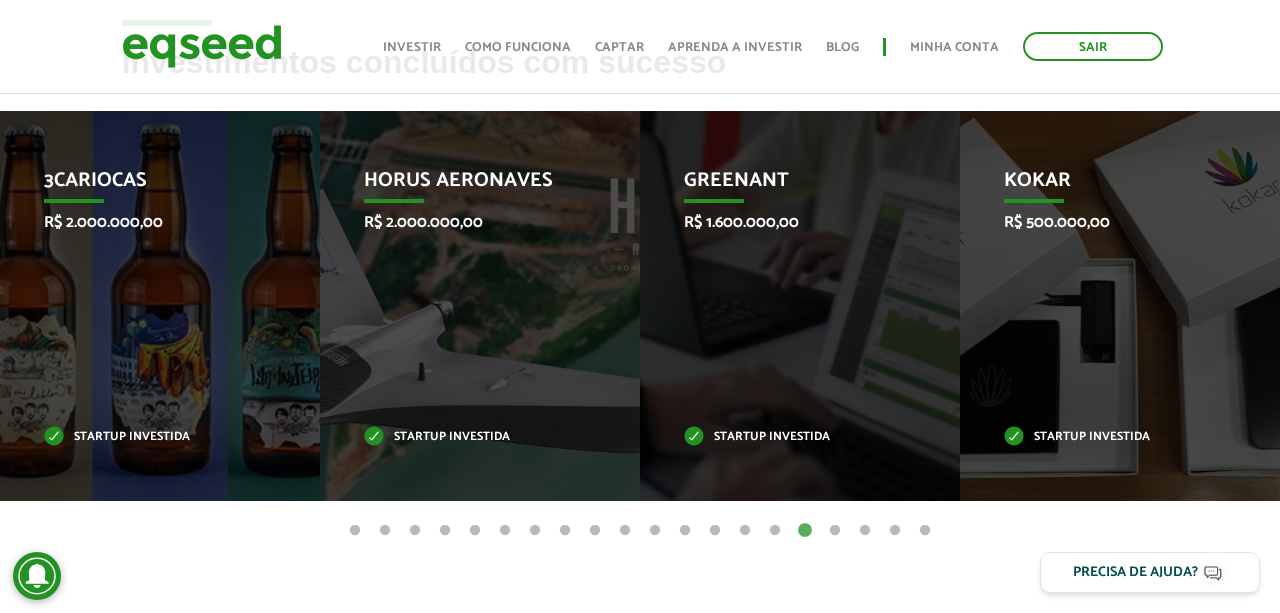 click on "16" at bounding box center [805, 531] 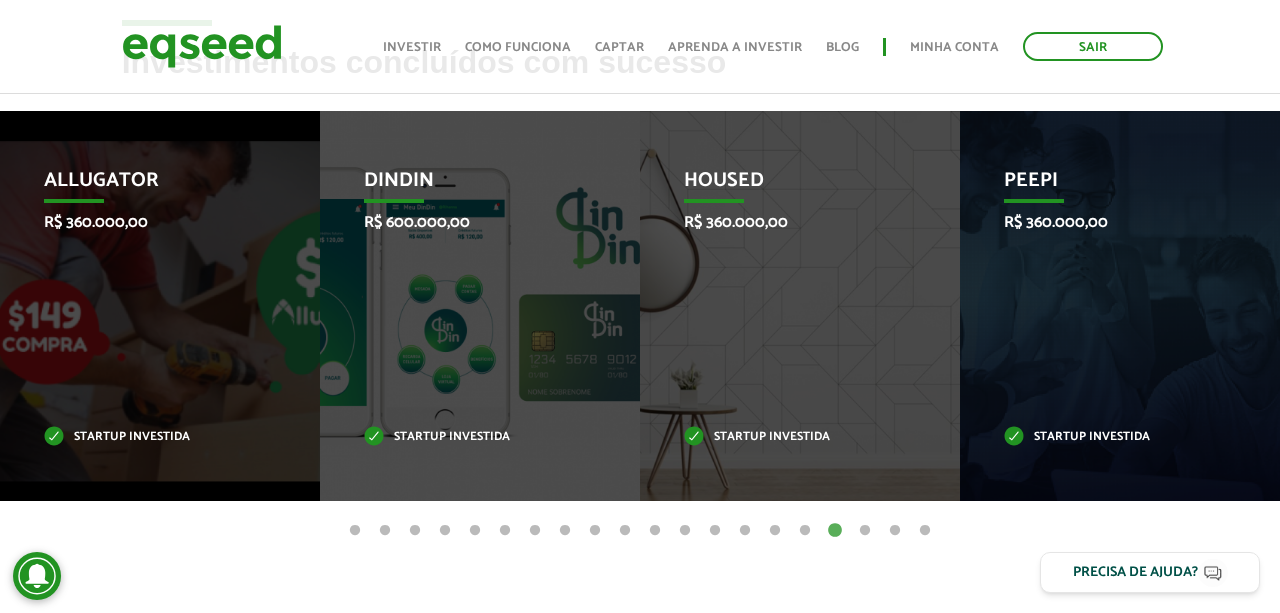 click on "18" at bounding box center (865, 531) 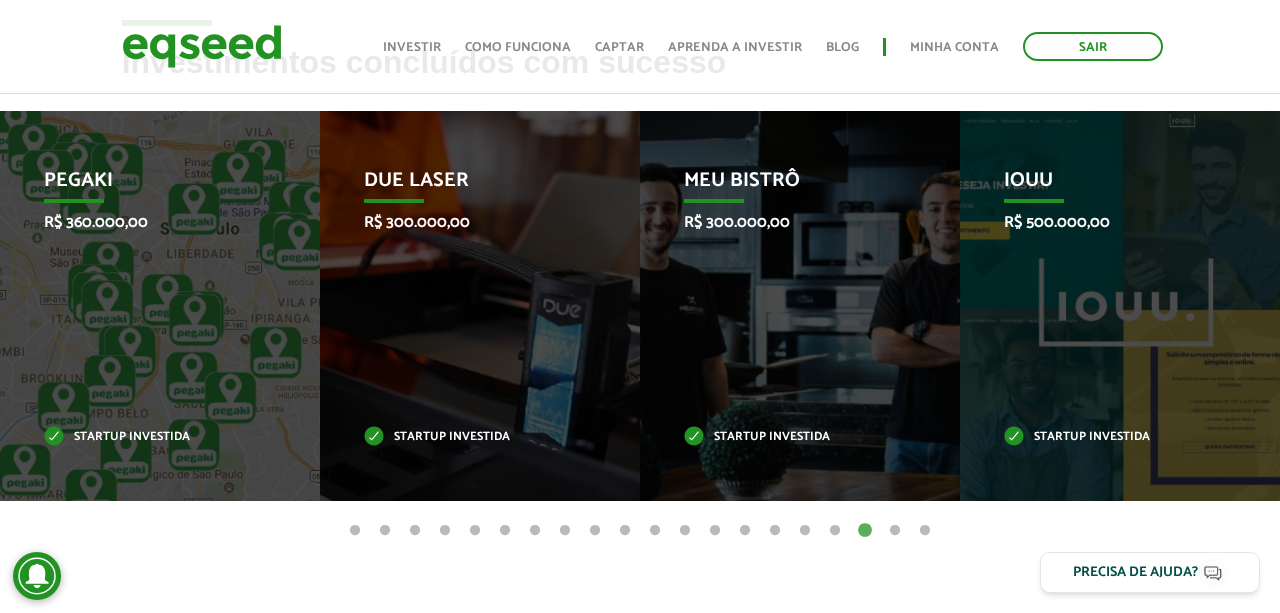 click on "19" at bounding box center [895, 531] 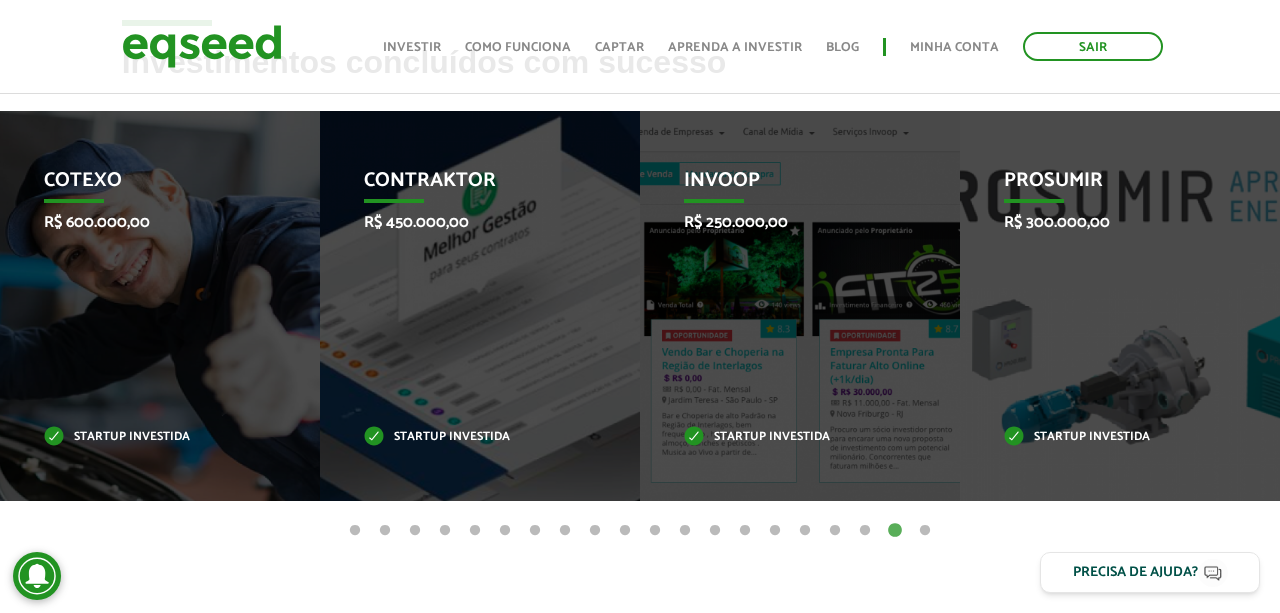 click on "20" at bounding box center [925, 531] 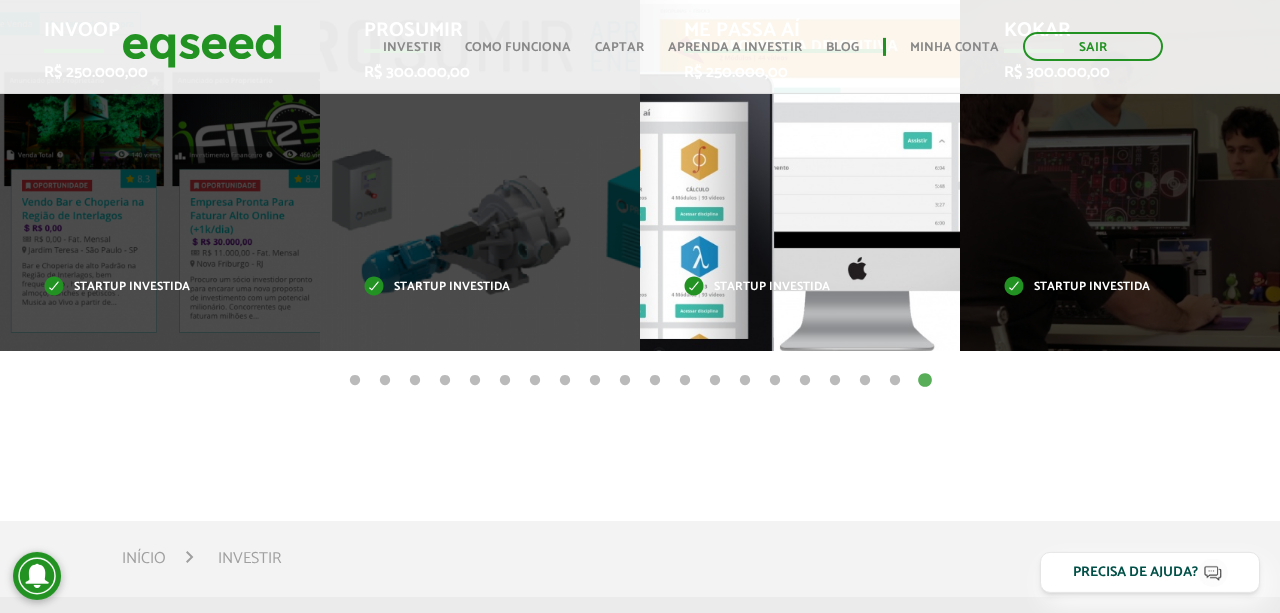 scroll, scrollTop: 936, scrollLeft: 0, axis: vertical 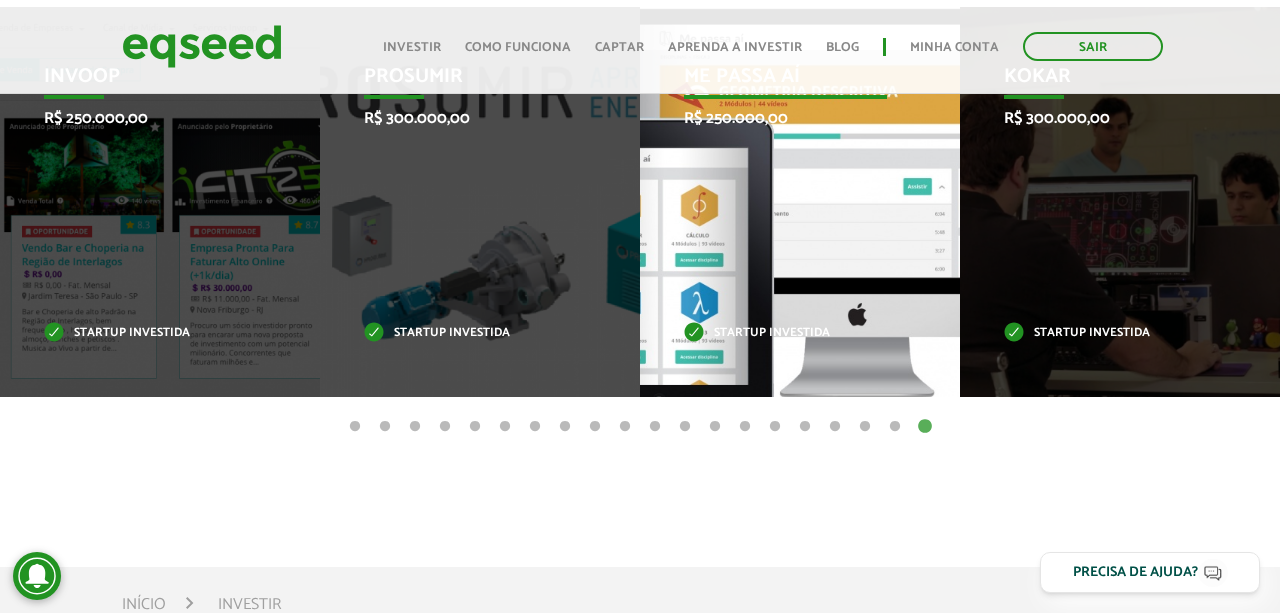 click on "Me Passa Aí
R$ 250.000,00
Startup investida" at bounding box center (785, 202) 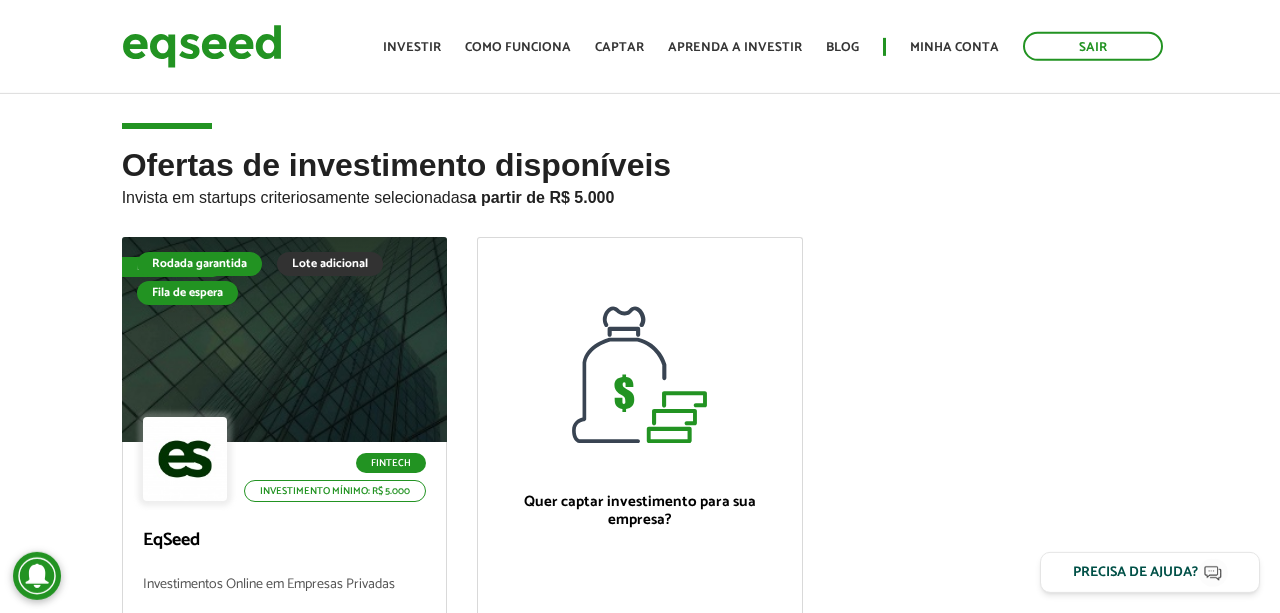 scroll, scrollTop: 0, scrollLeft: 0, axis: both 